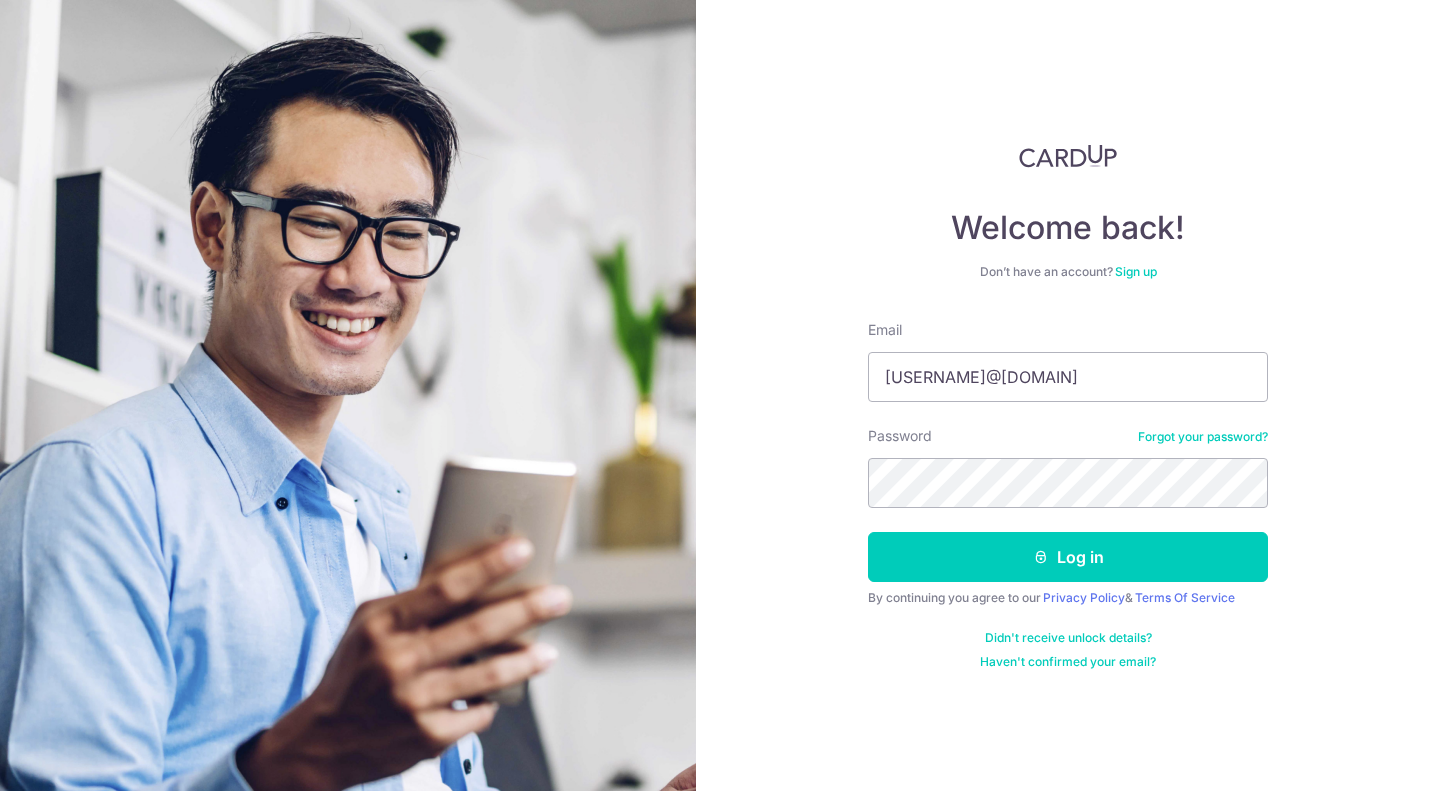 scroll, scrollTop: 0, scrollLeft: 0, axis: both 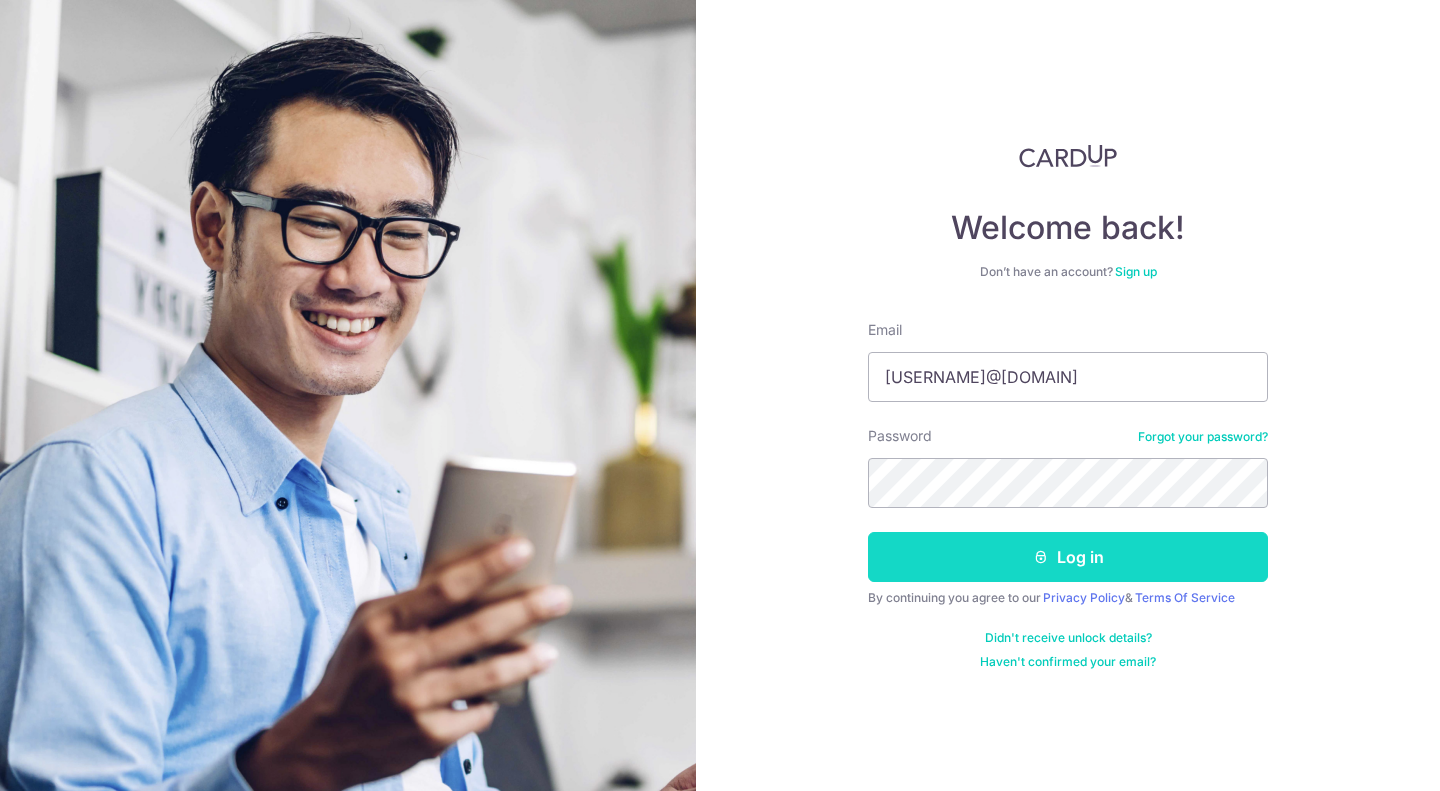 type on "[EMAIL]" 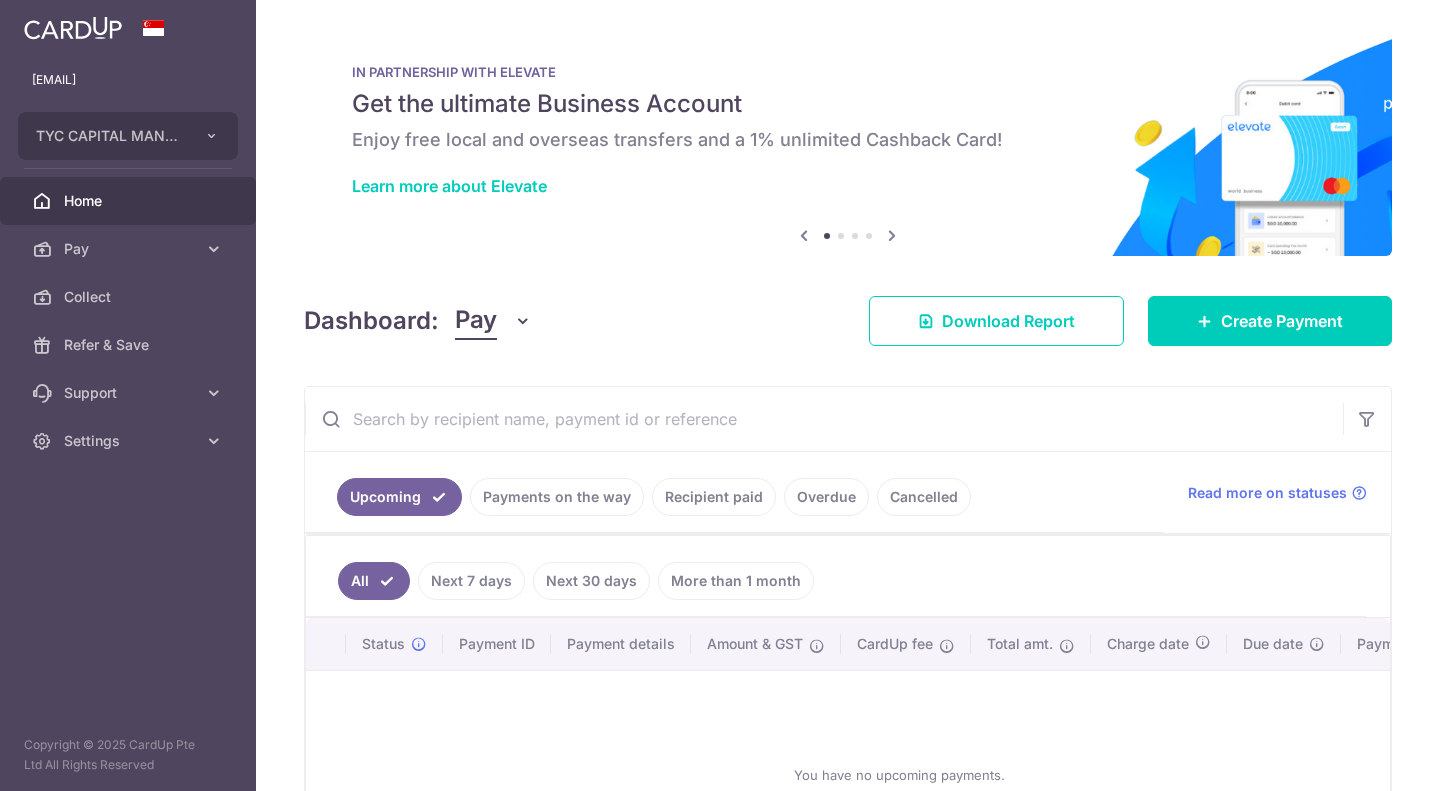 scroll, scrollTop: 0, scrollLeft: 0, axis: both 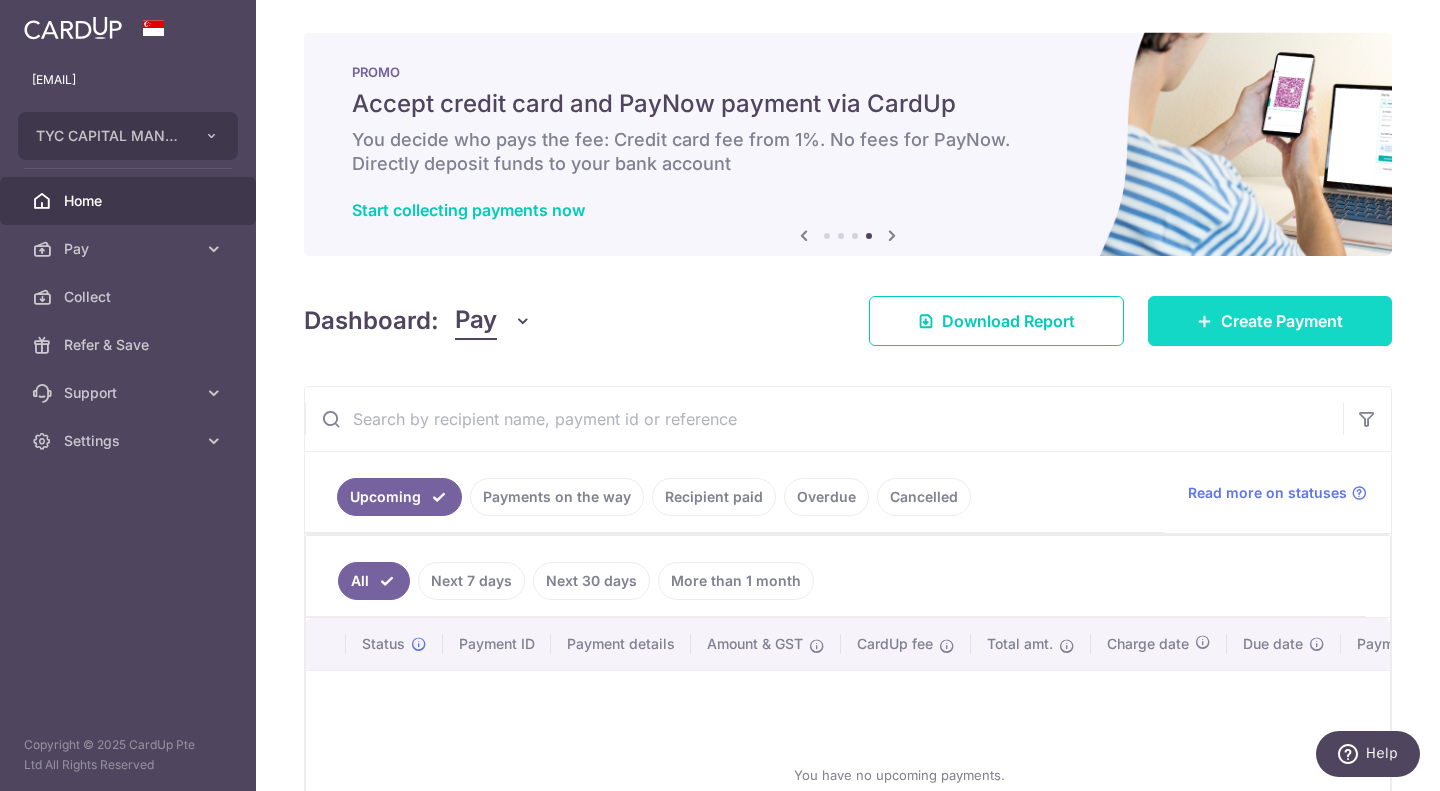 click on "Create Payment" at bounding box center [1270, 321] 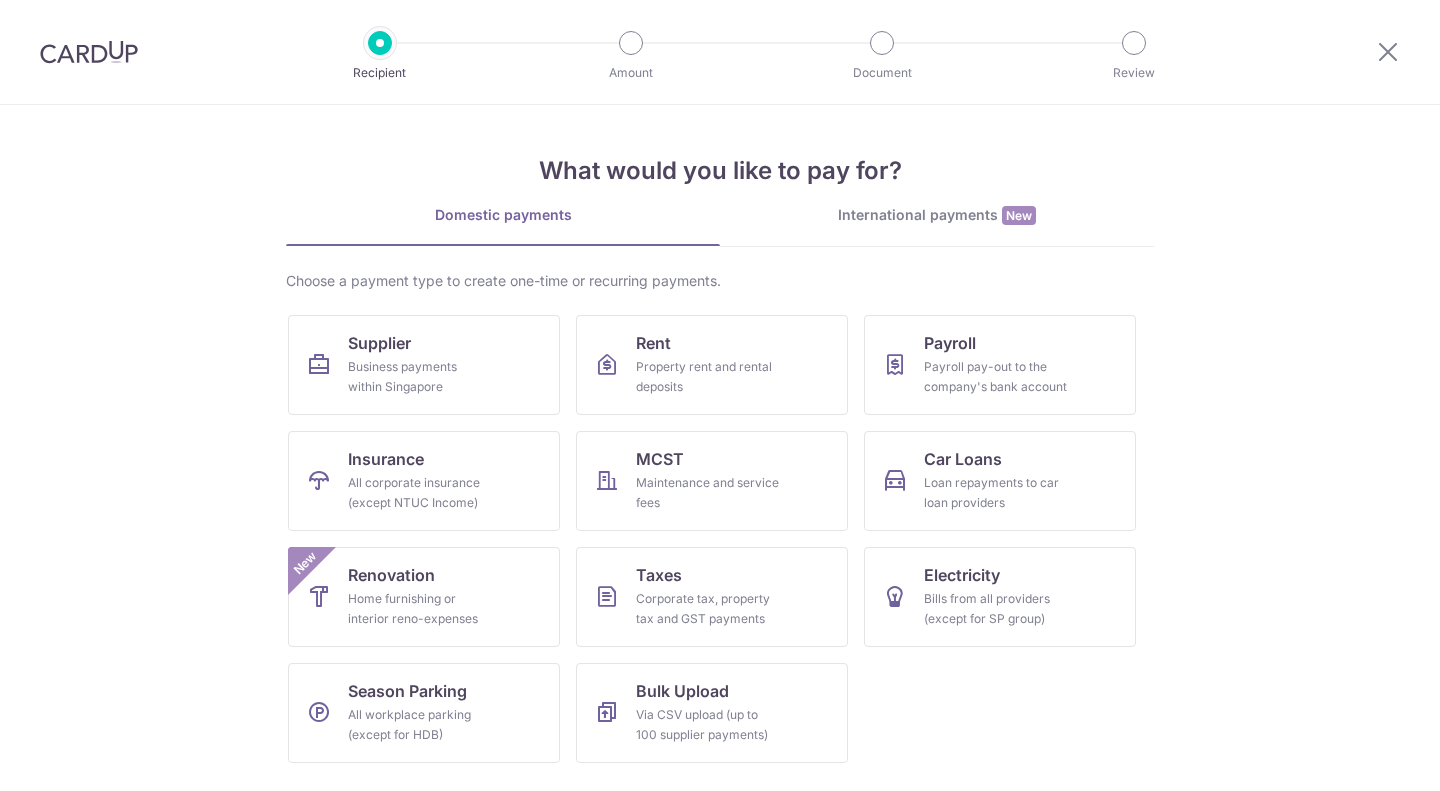 scroll, scrollTop: 0, scrollLeft: 0, axis: both 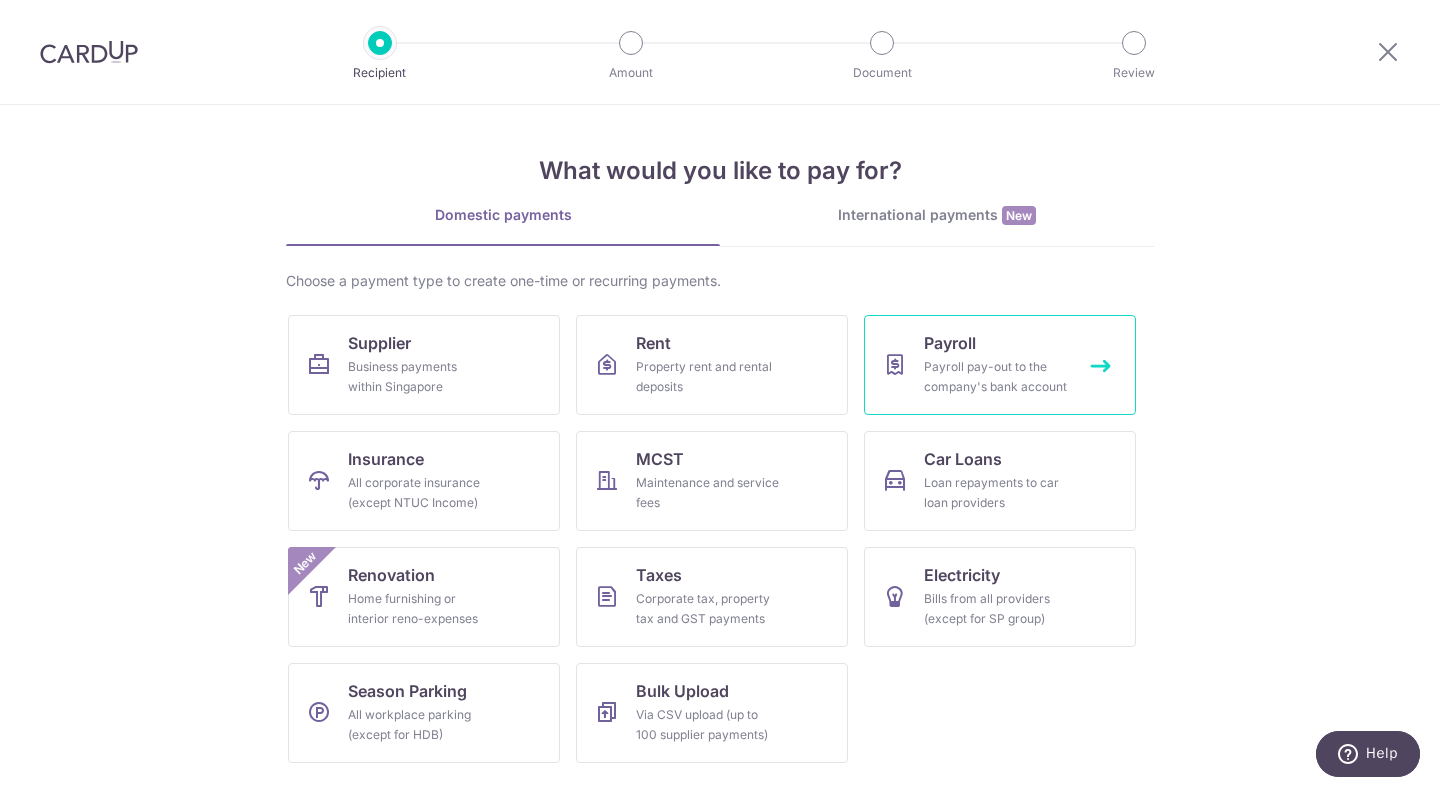 click on "Payroll pay-out to the company's bank account" at bounding box center [996, 377] 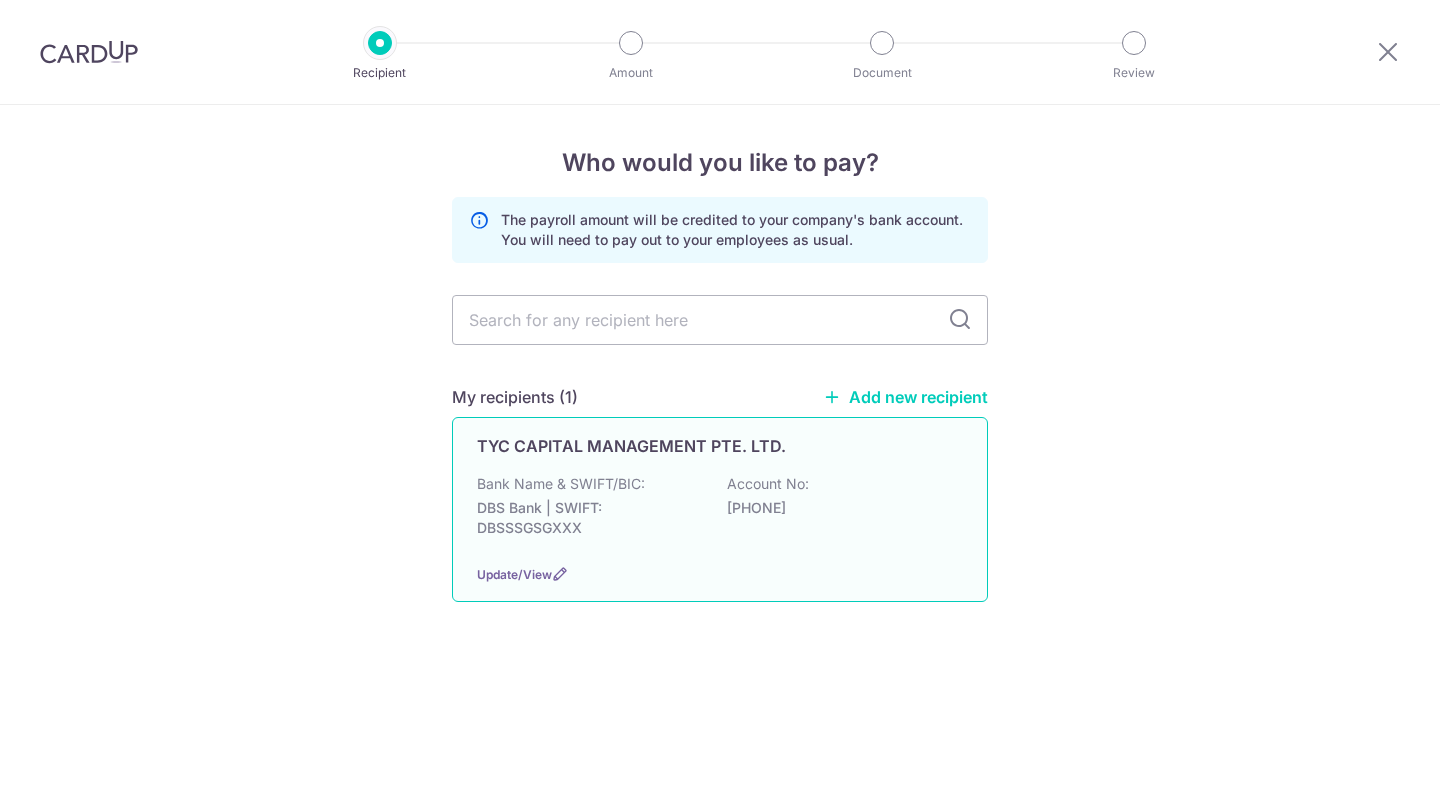 scroll, scrollTop: 0, scrollLeft: 0, axis: both 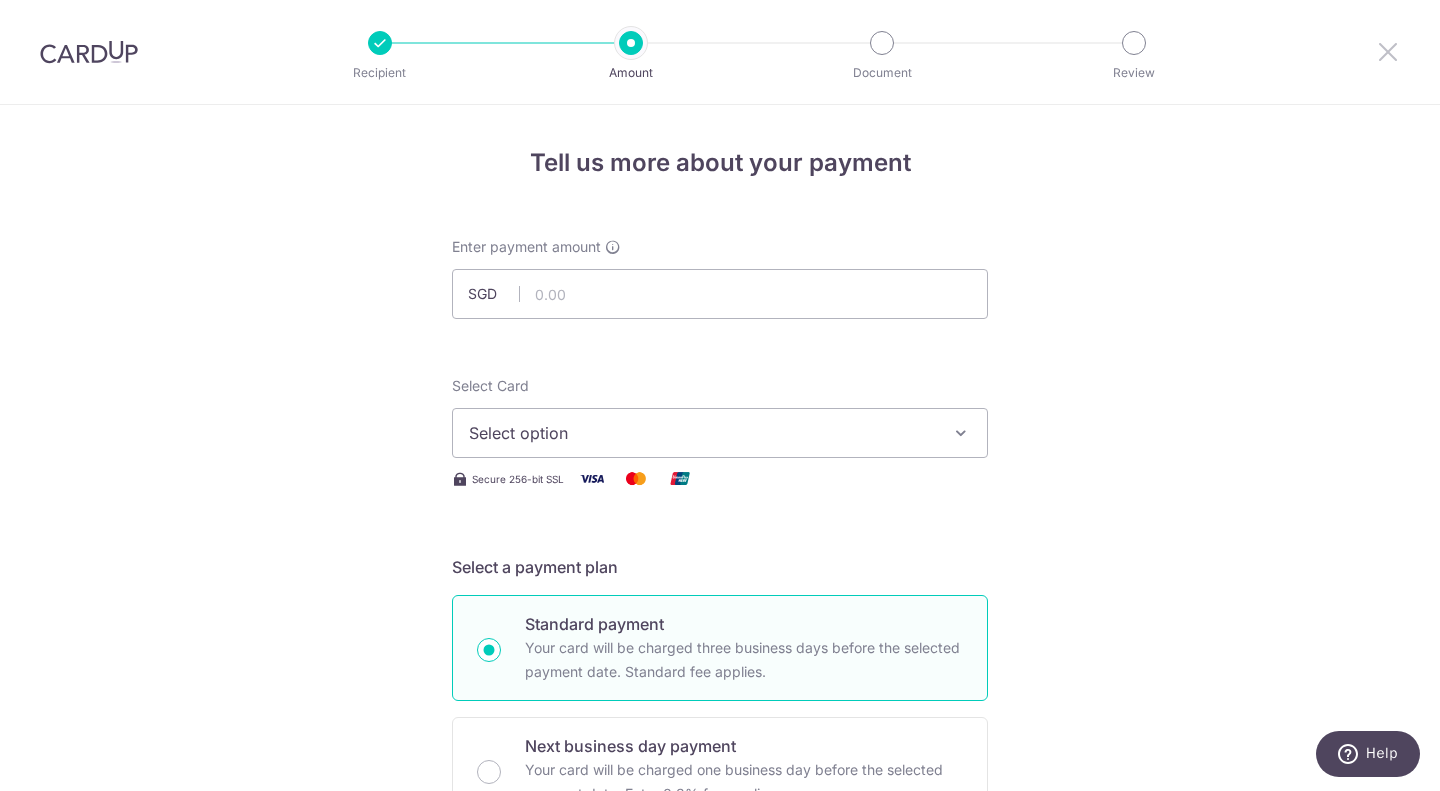 click at bounding box center [1388, 51] 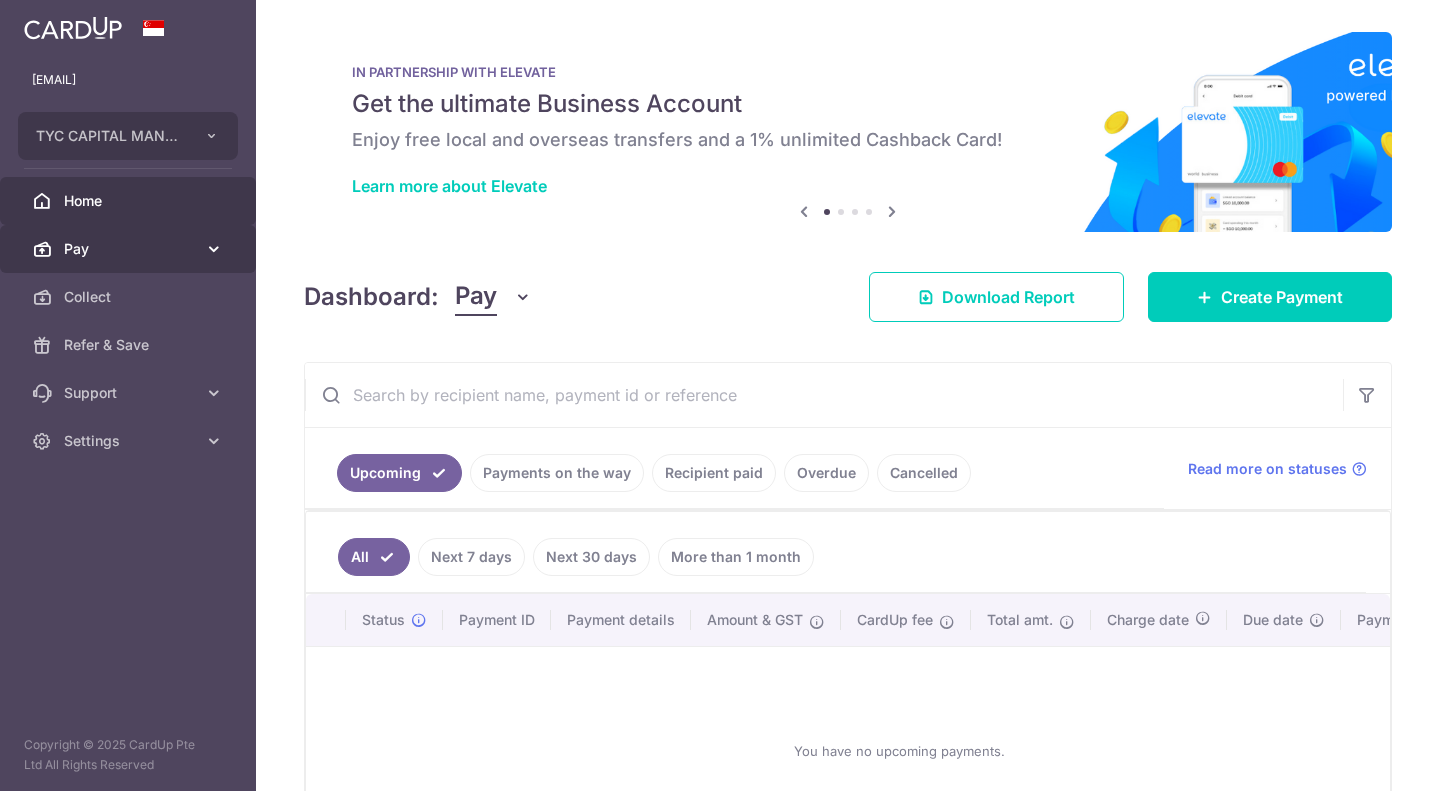 click on "Pay" at bounding box center (128, 249) 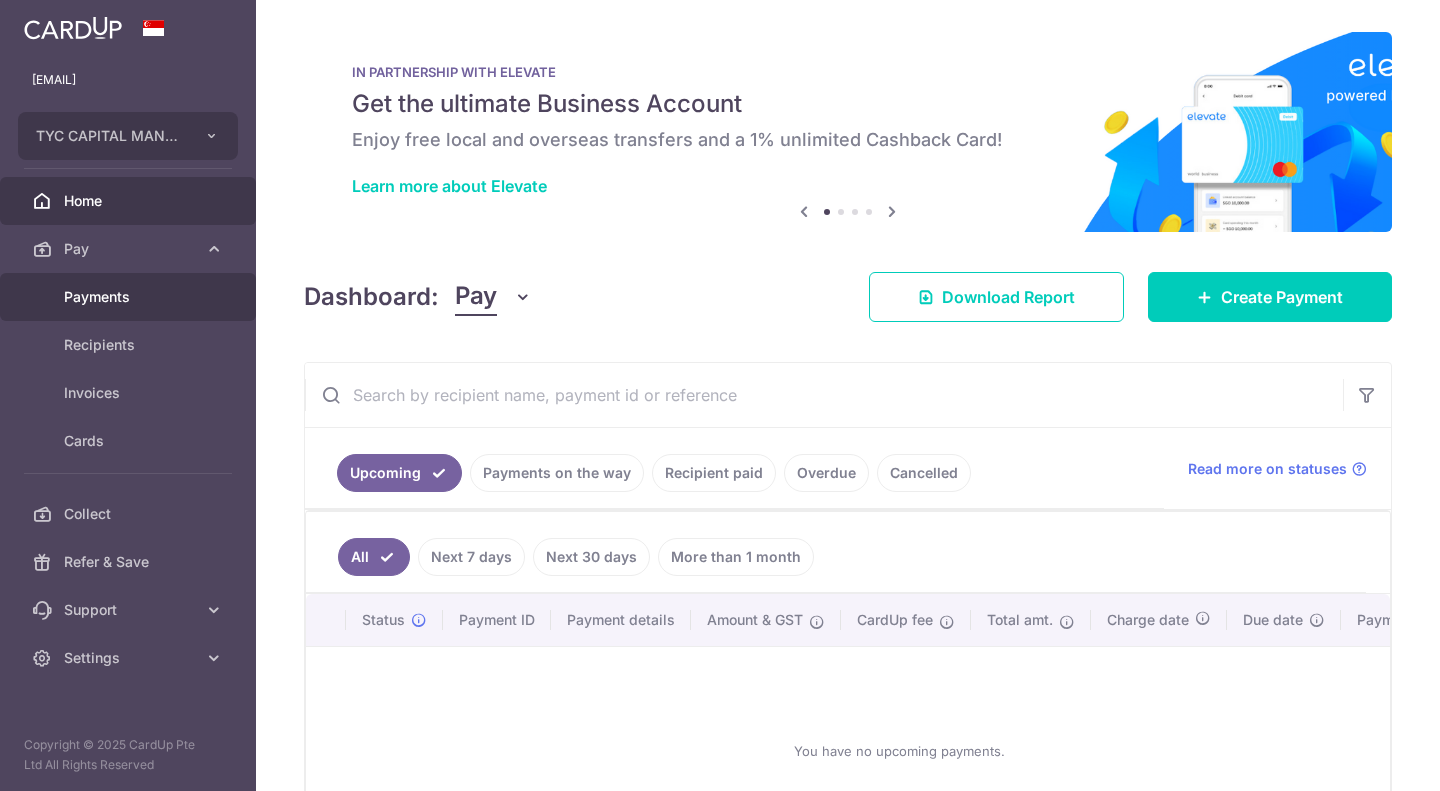 click on "Payments" at bounding box center [130, 297] 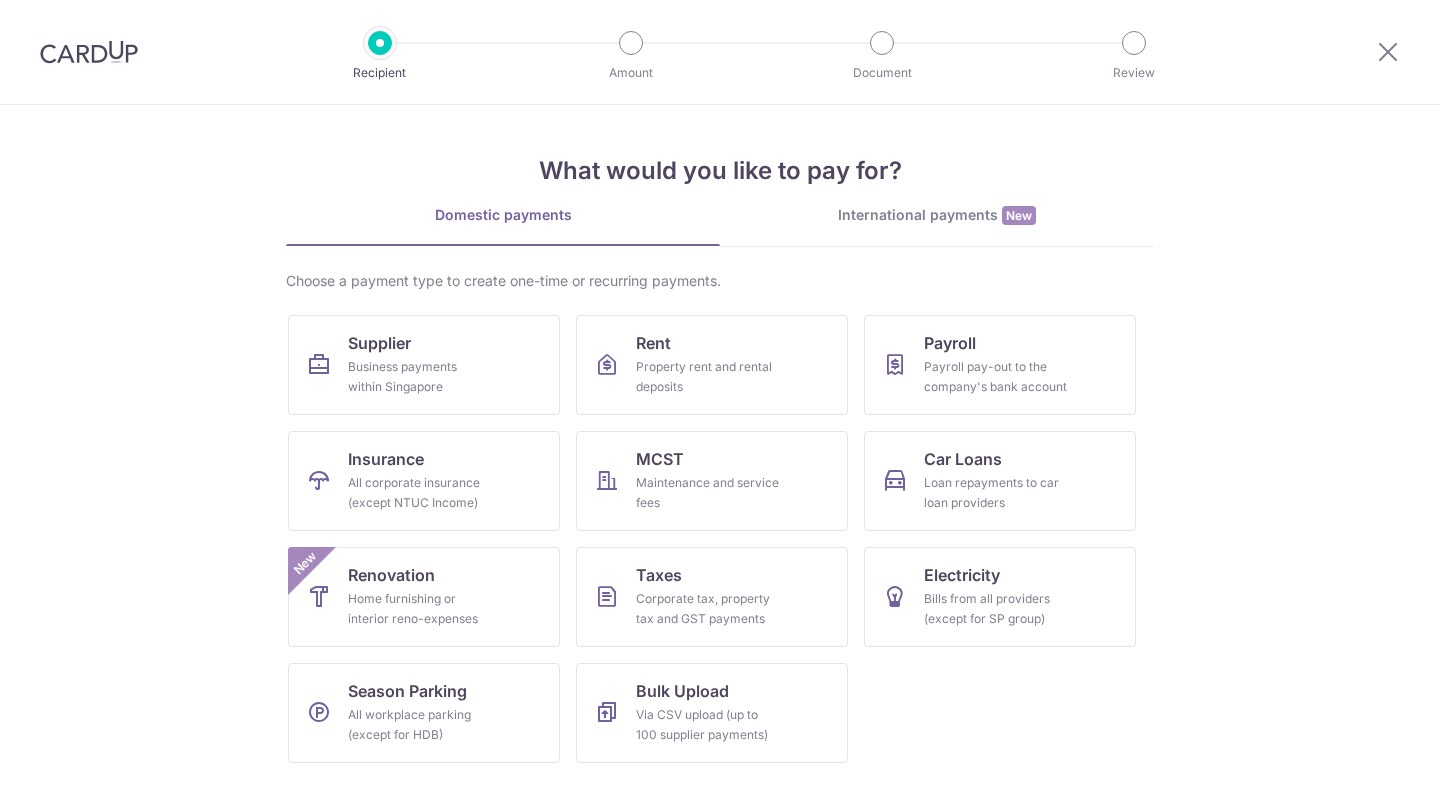 scroll, scrollTop: 0, scrollLeft: 0, axis: both 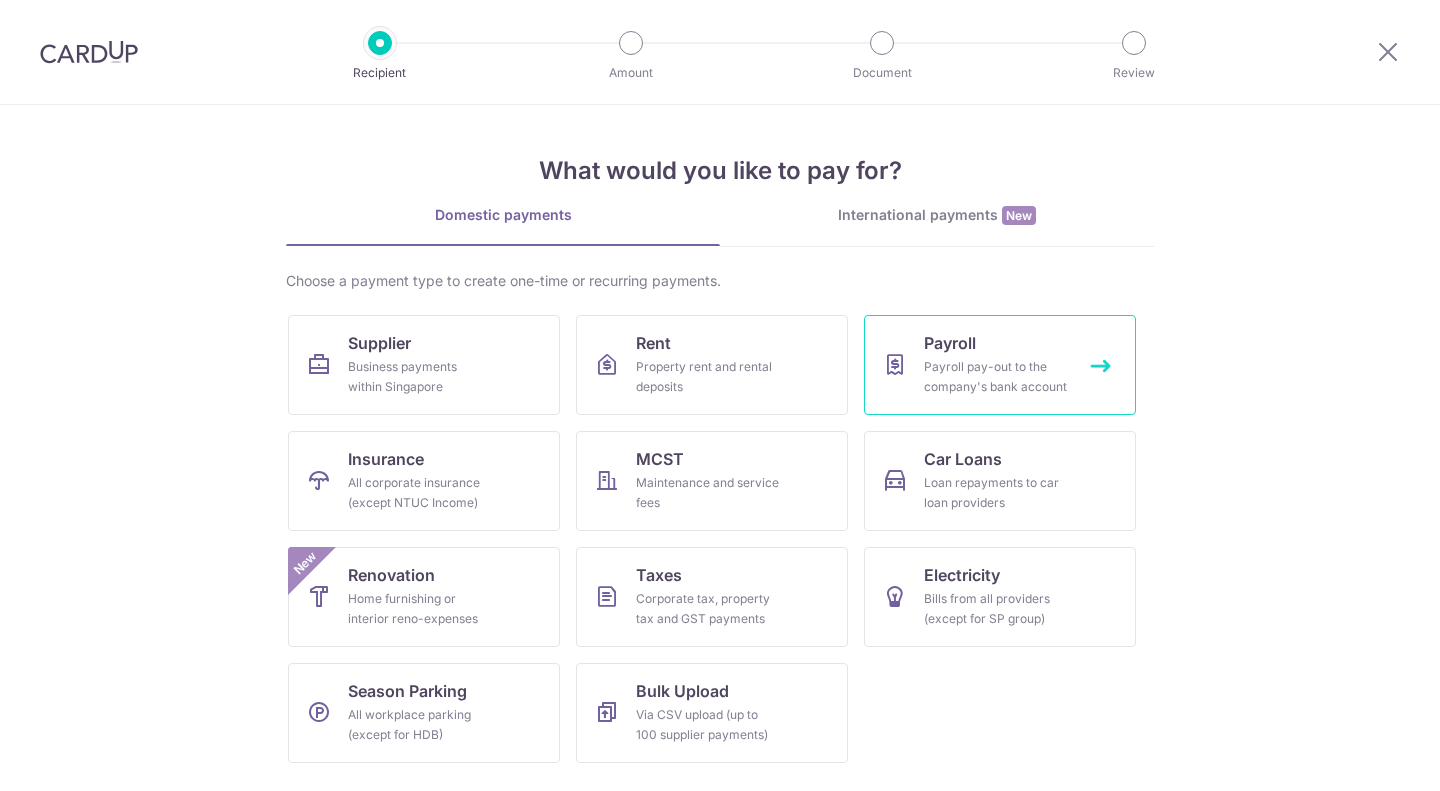 click on "Payroll pay-out to the company's bank account" at bounding box center (996, 377) 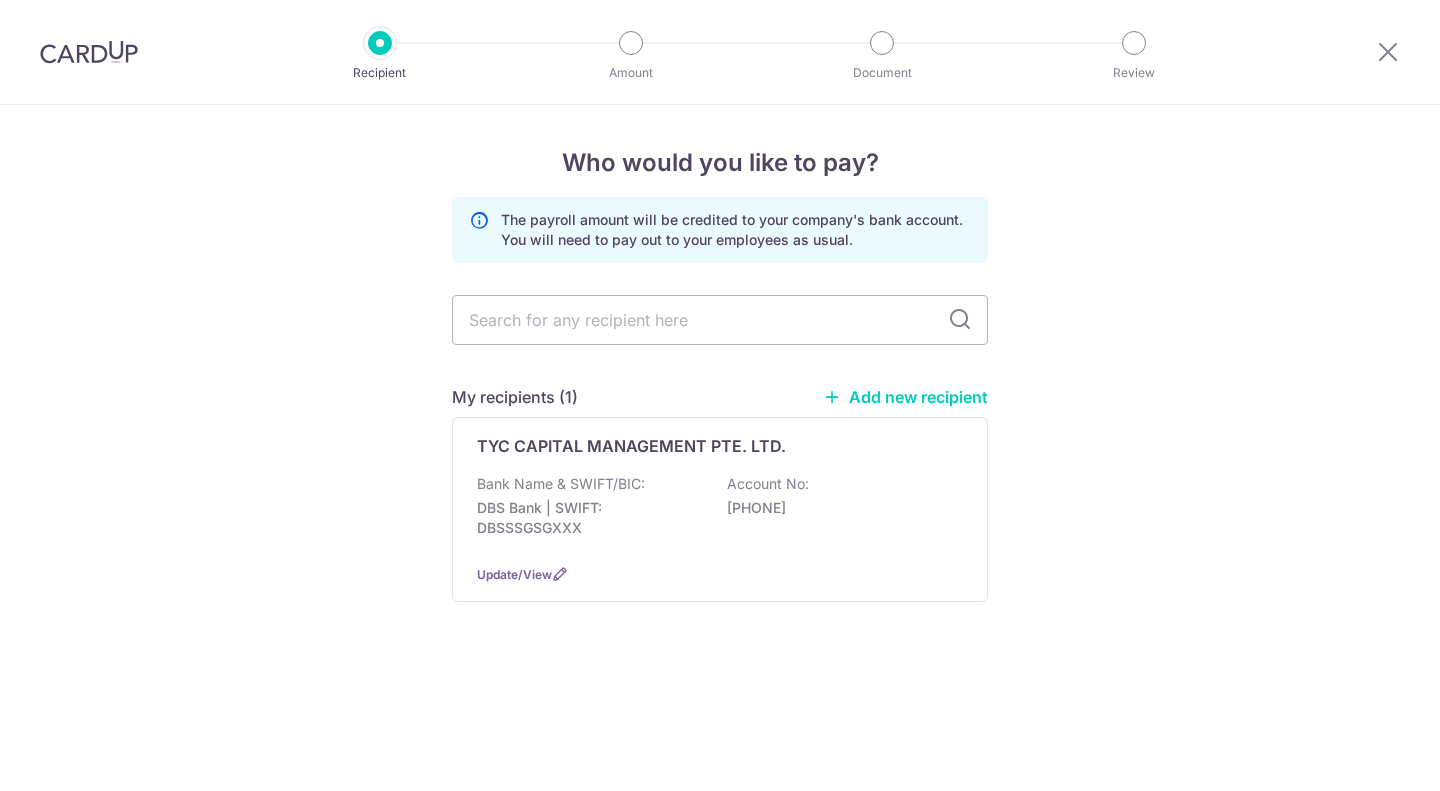 scroll, scrollTop: 0, scrollLeft: 0, axis: both 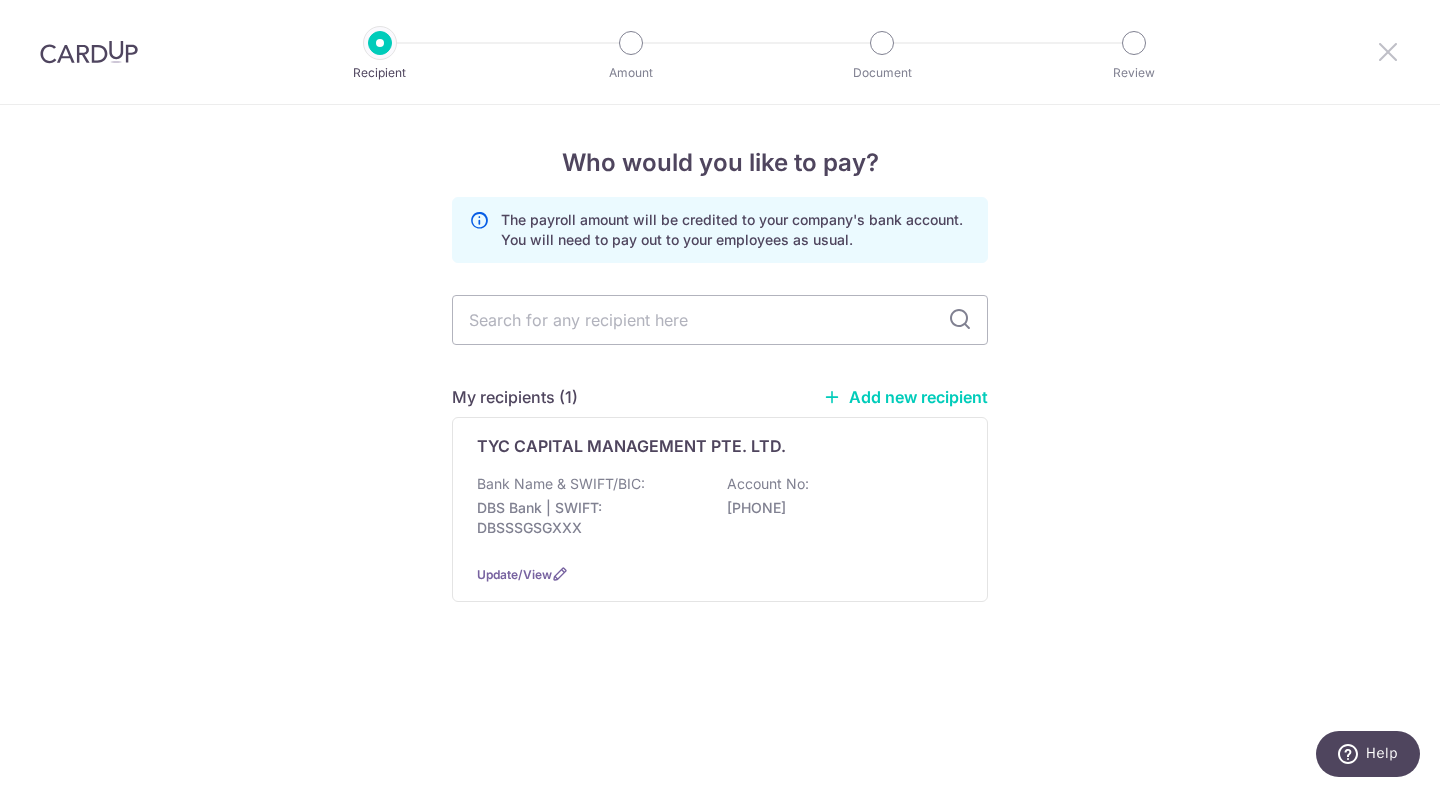 click at bounding box center [1388, 51] 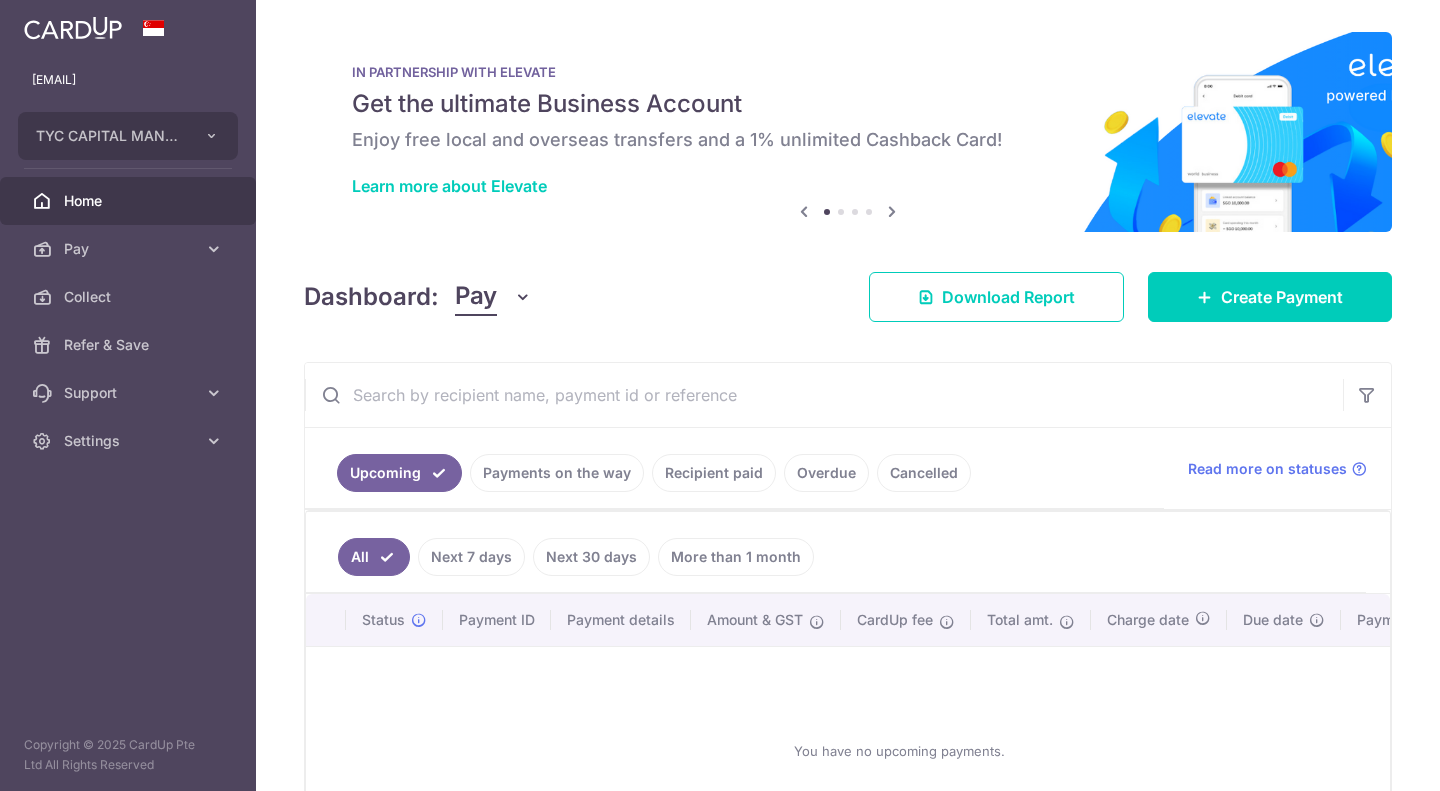 scroll, scrollTop: 0, scrollLeft: 0, axis: both 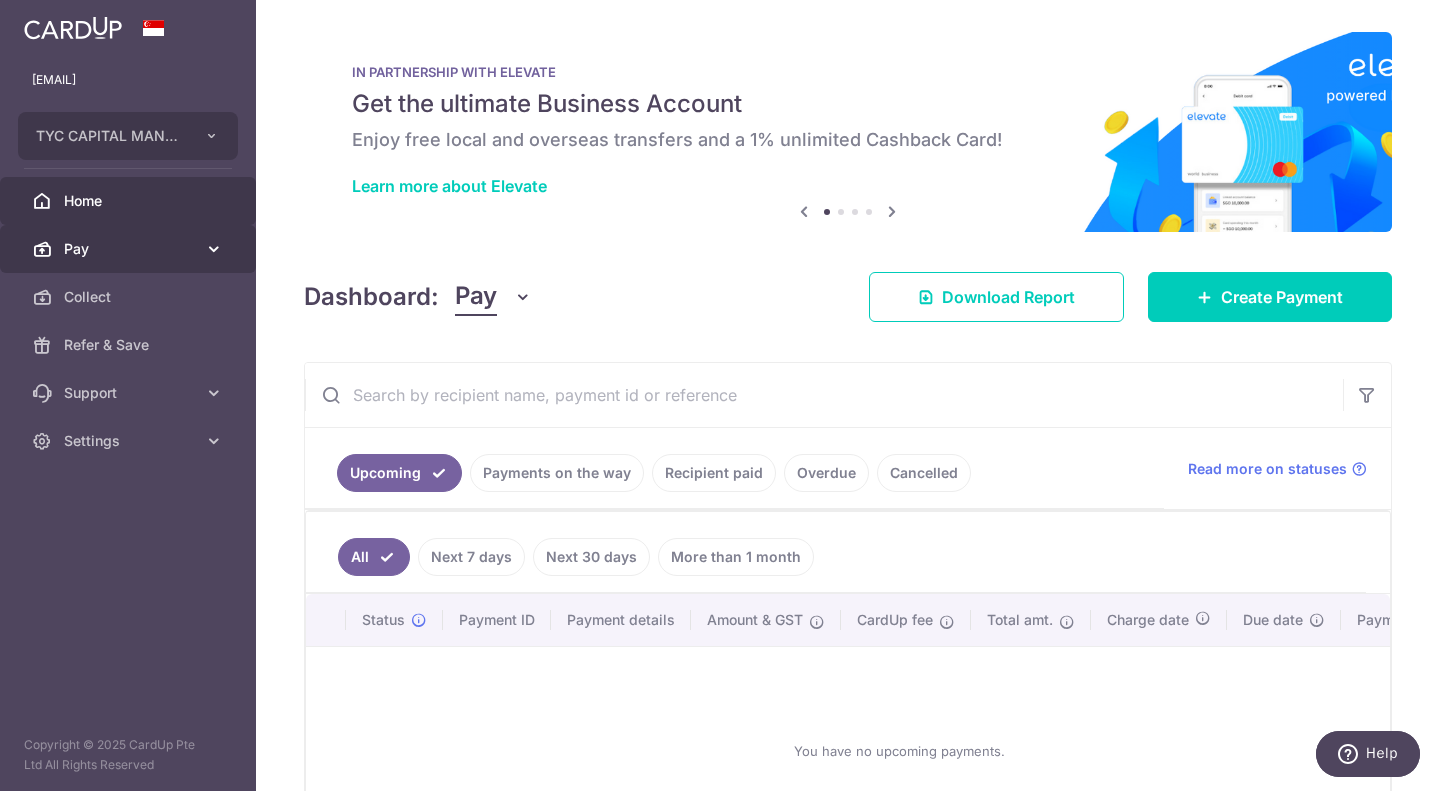 click at bounding box center (214, 249) 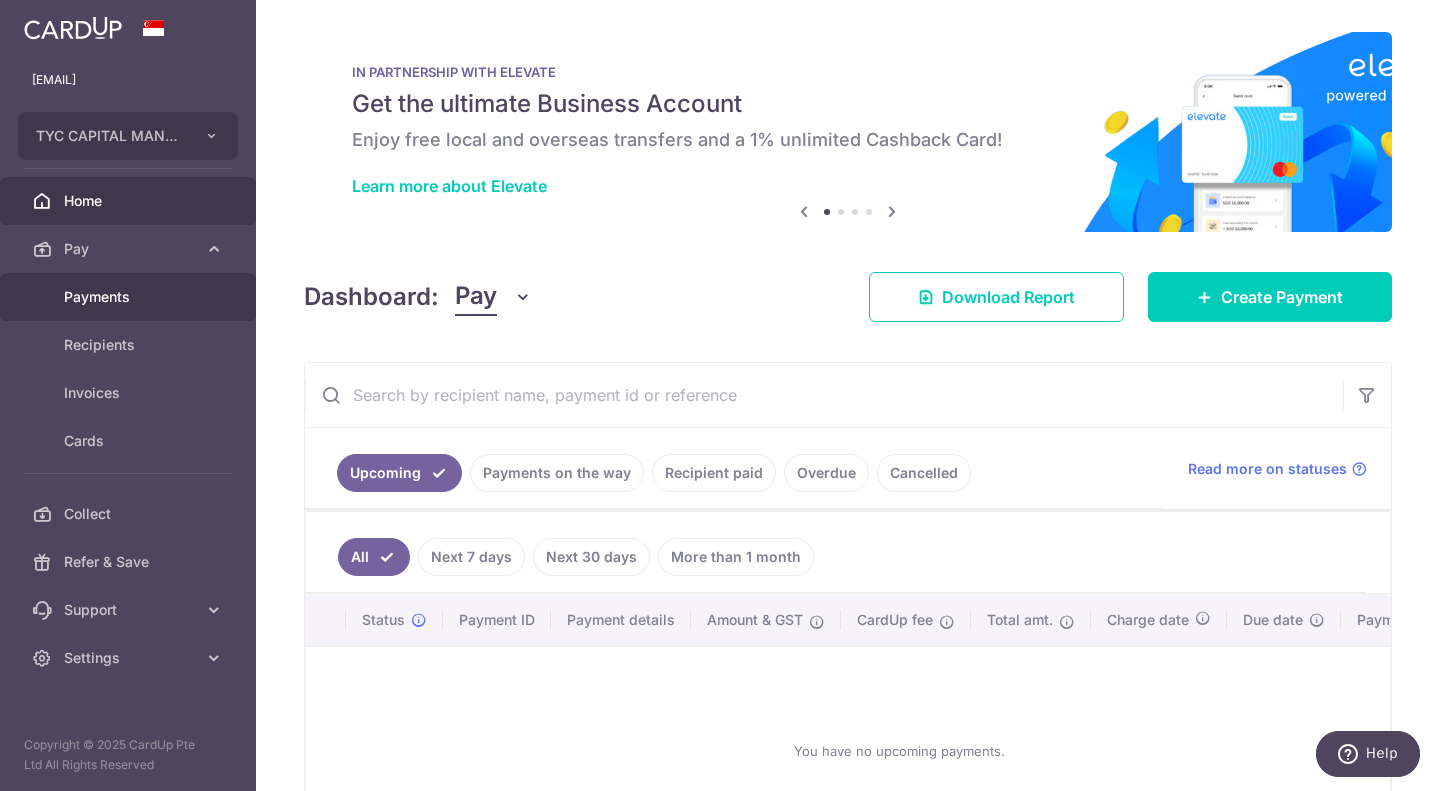 click on "Payments" at bounding box center [130, 297] 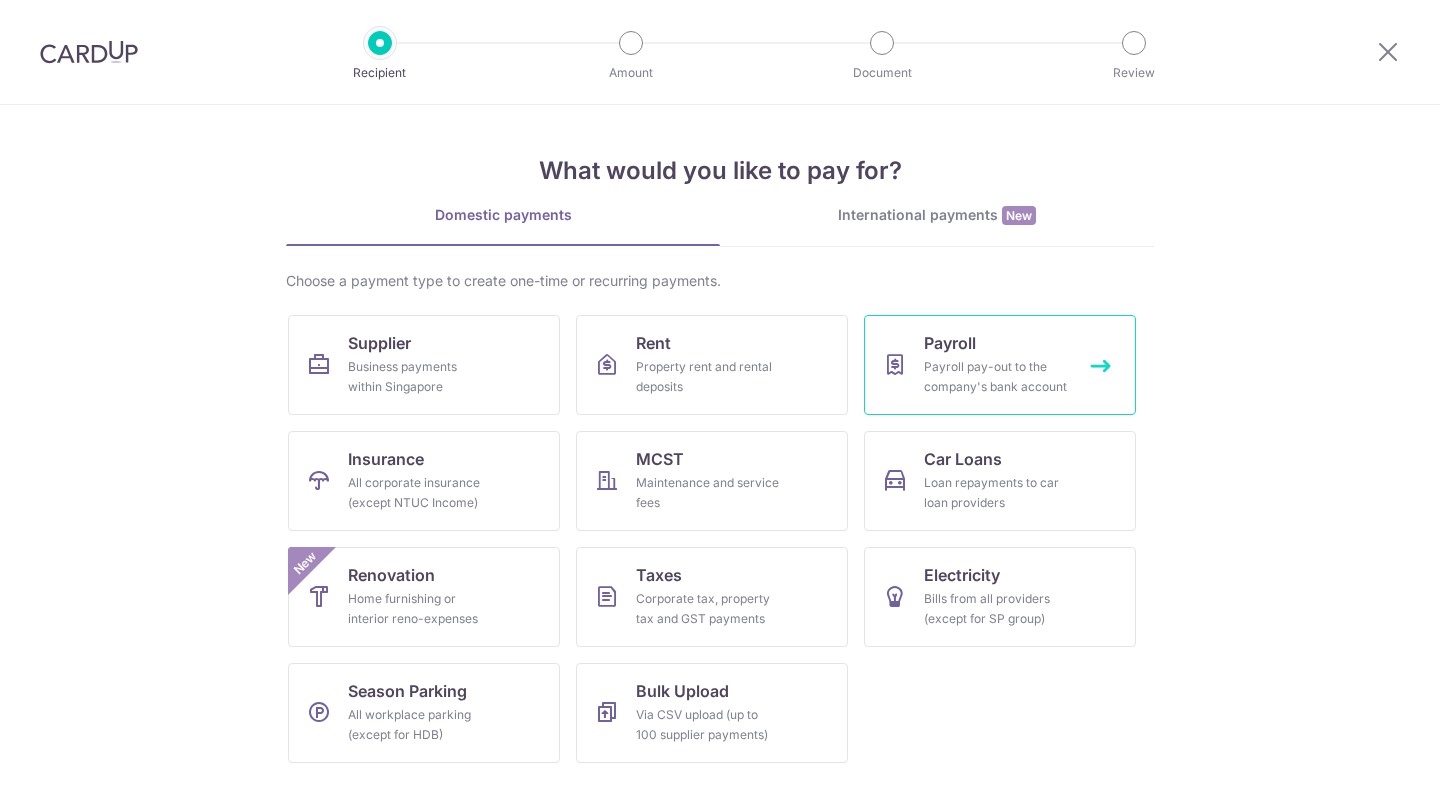 scroll, scrollTop: 0, scrollLeft: 0, axis: both 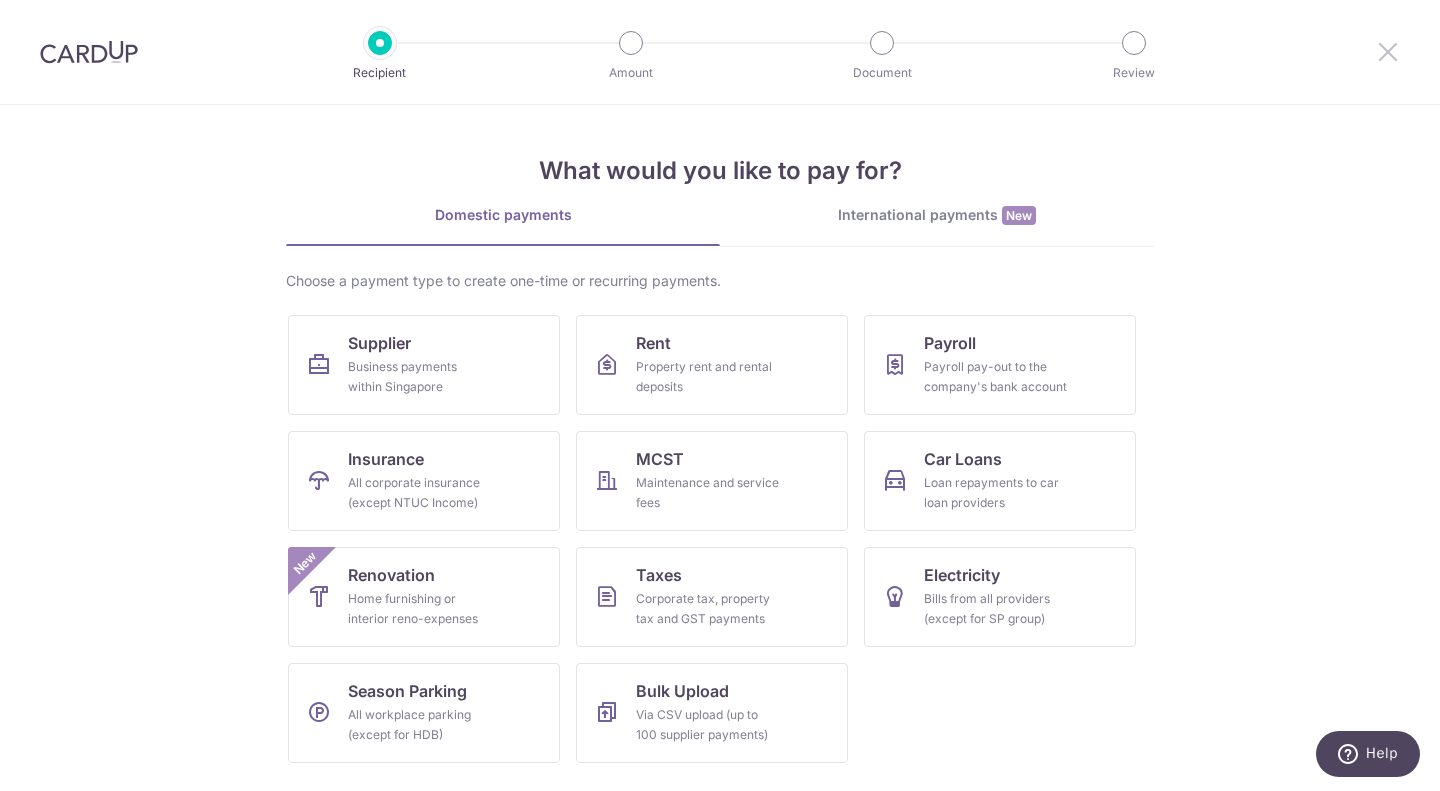 click at bounding box center (1388, 51) 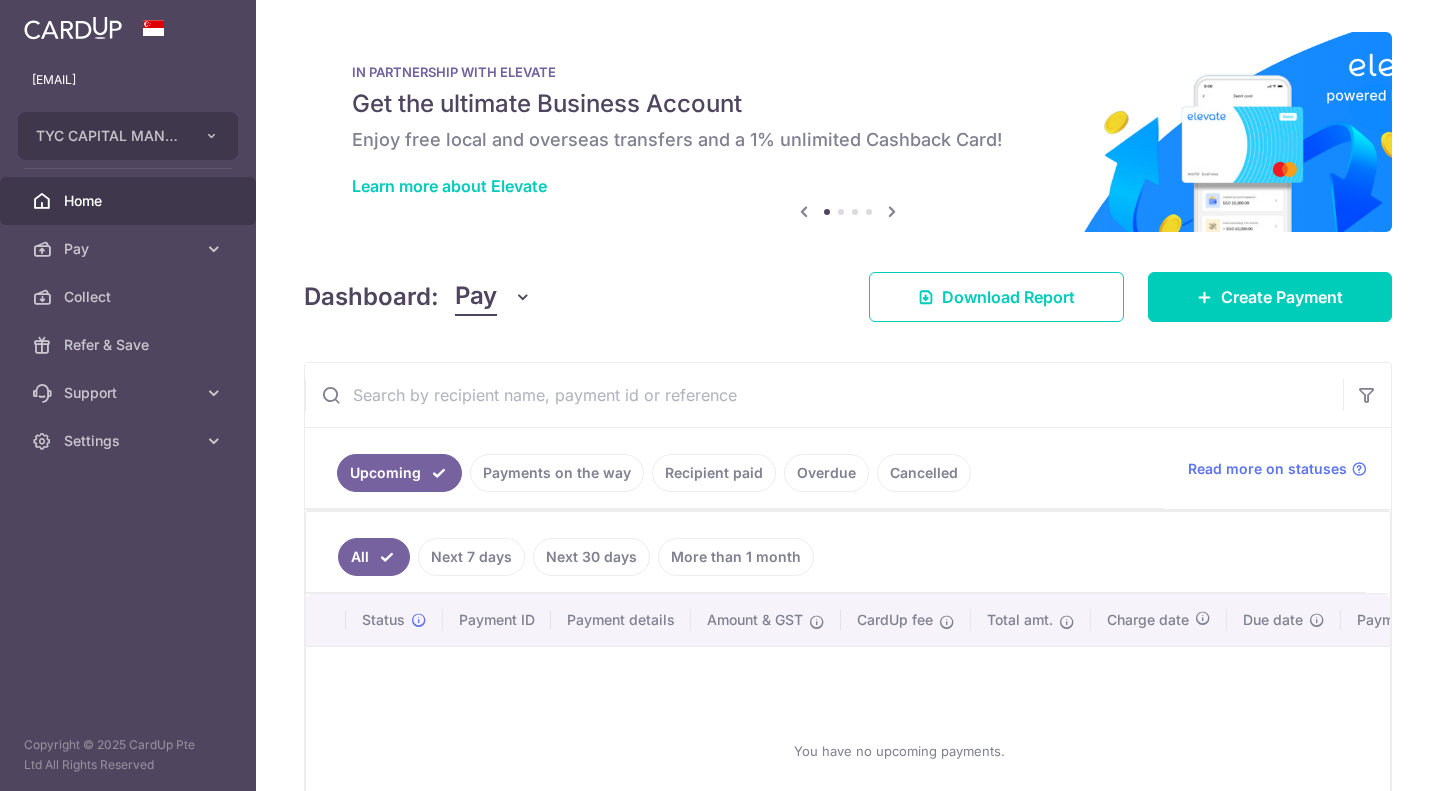 scroll, scrollTop: 0, scrollLeft: 0, axis: both 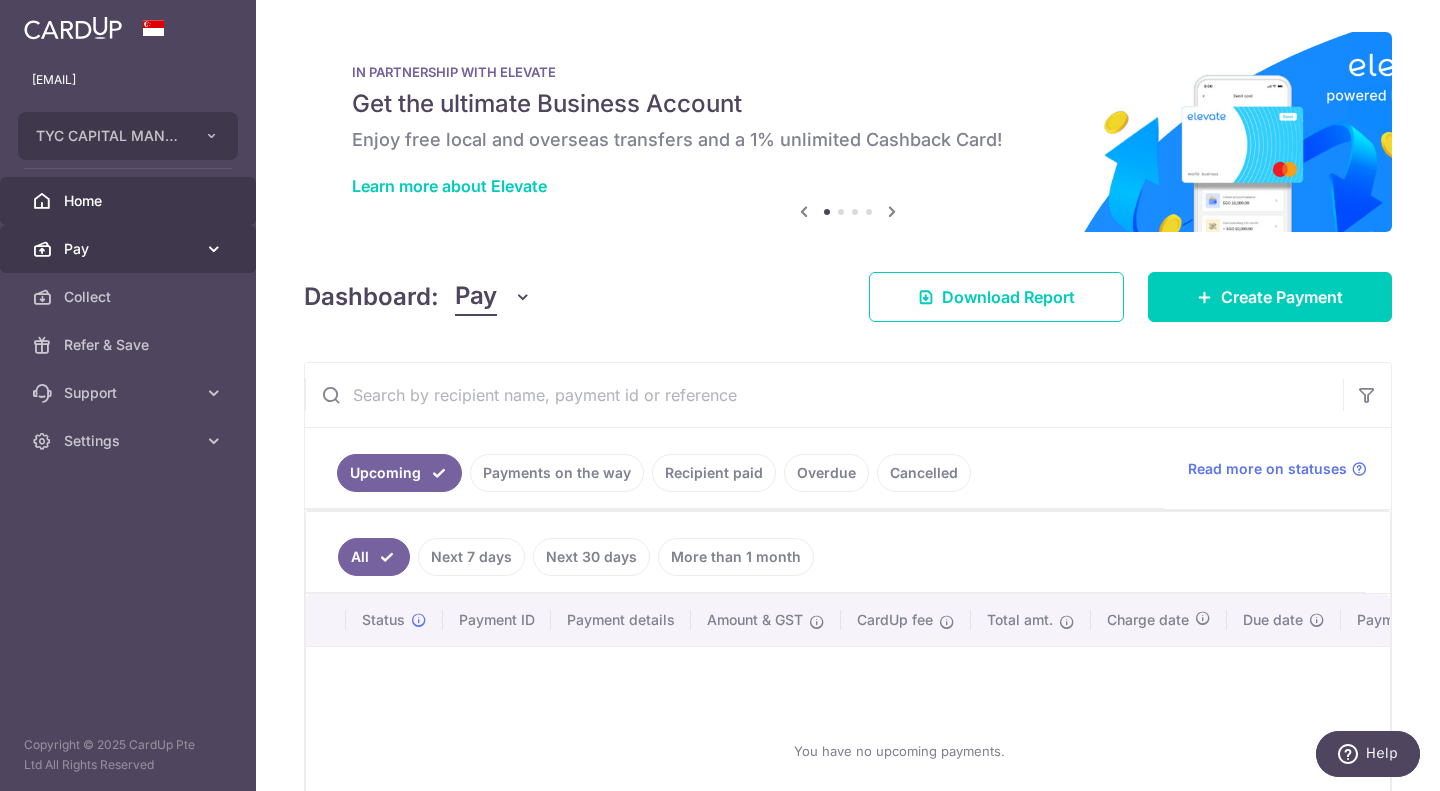 click on "Pay" at bounding box center (130, 249) 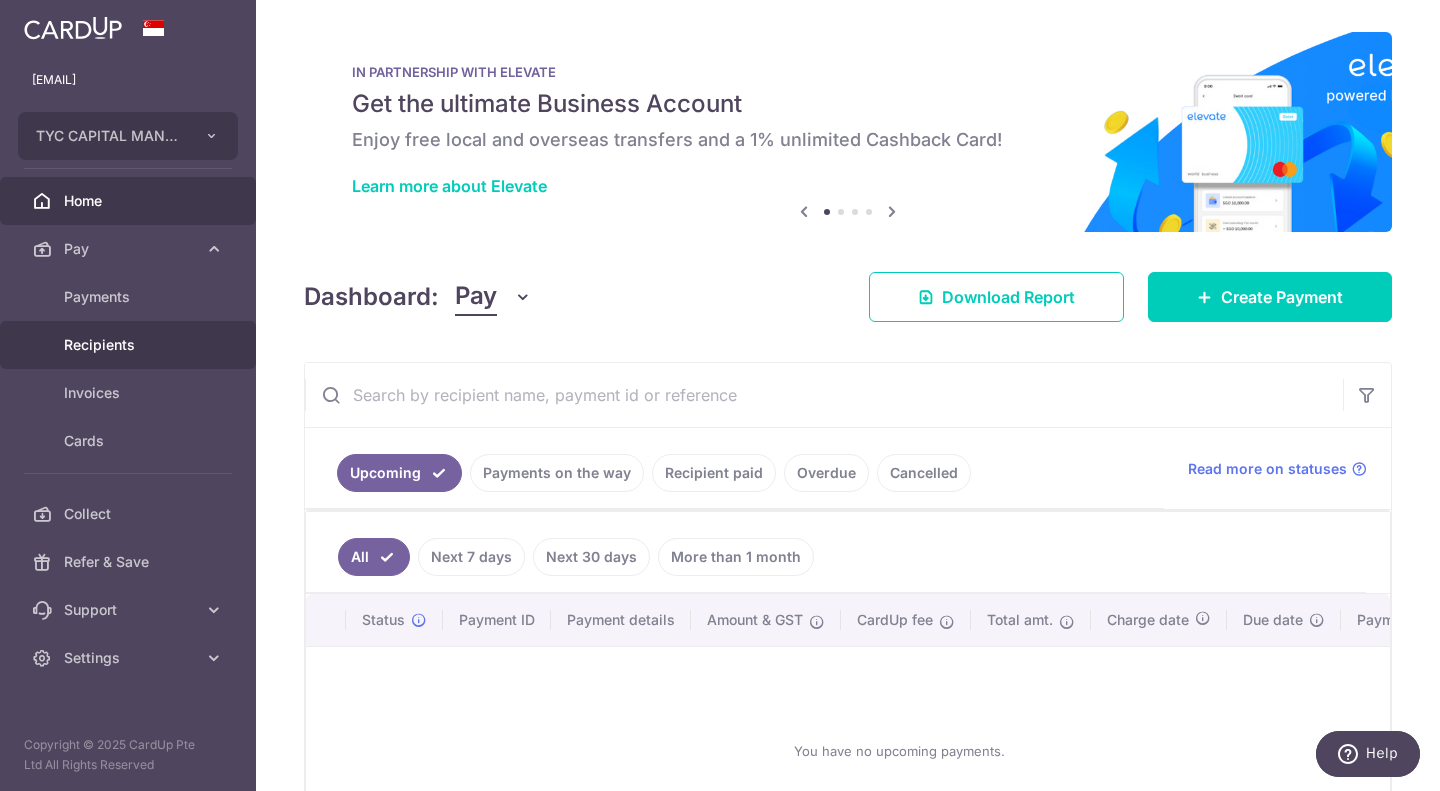 click on "Recipients" at bounding box center [130, 345] 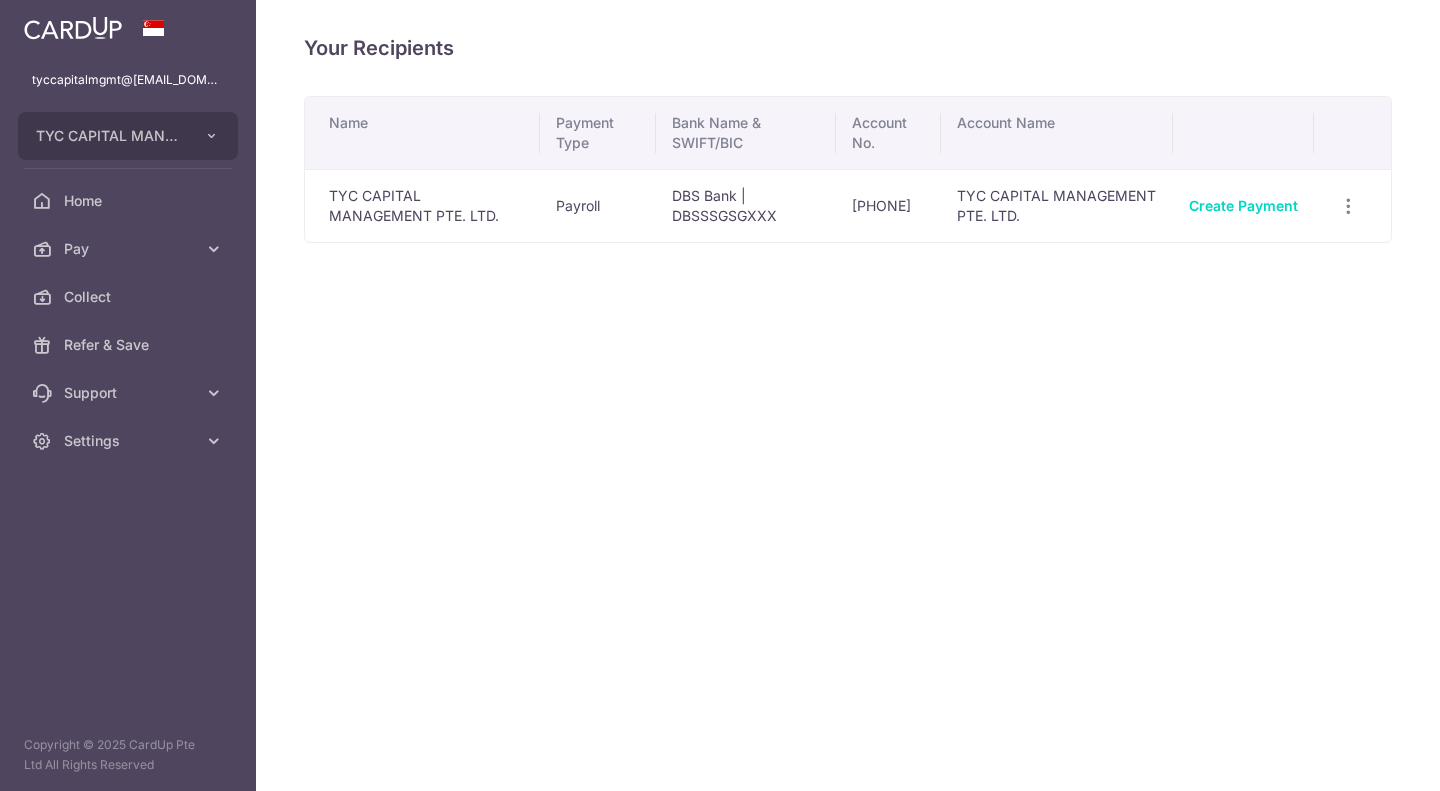 scroll, scrollTop: 0, scrollLeft: 0, axis: both 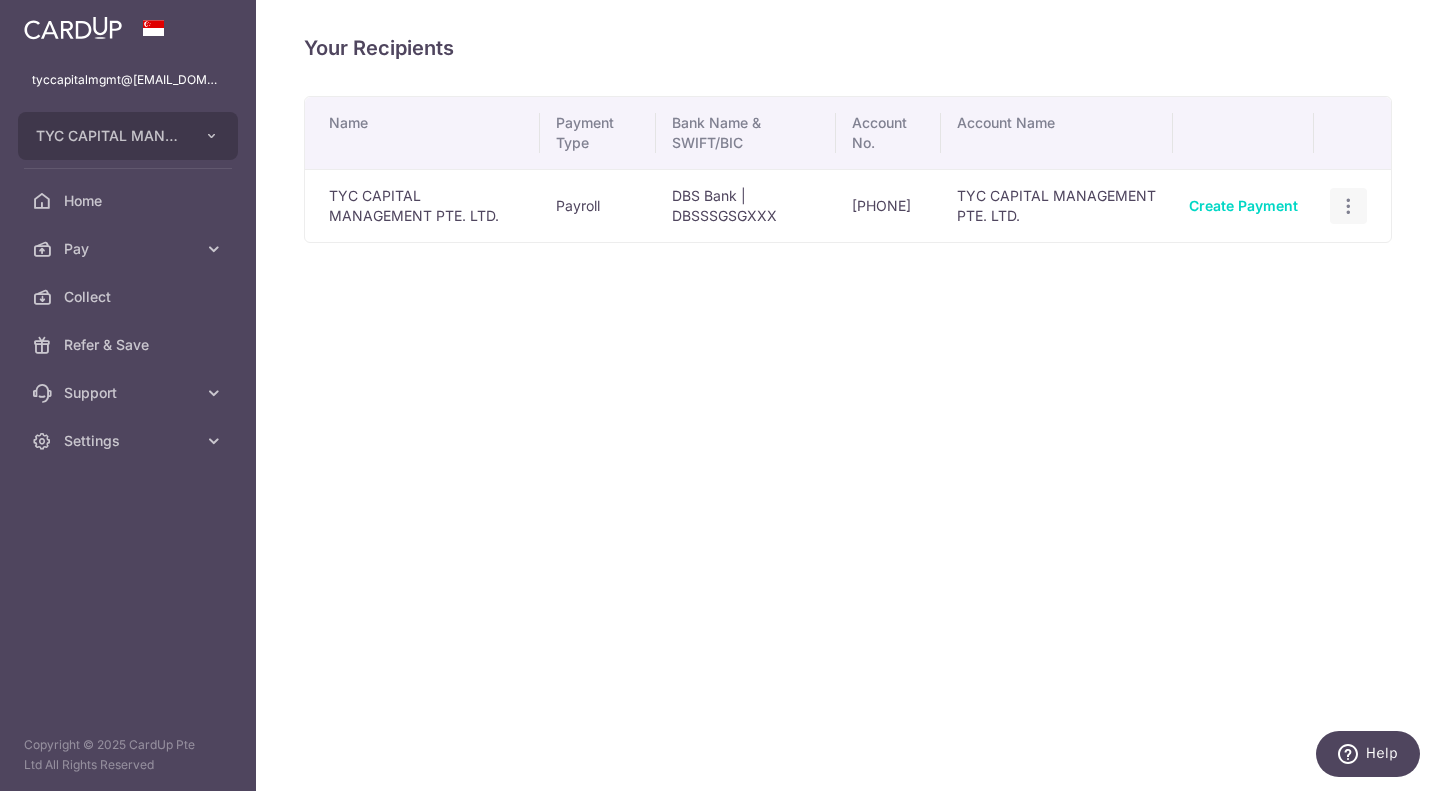 click on "View/Edit
Linked Payments" at bounding box center [1348, 206] 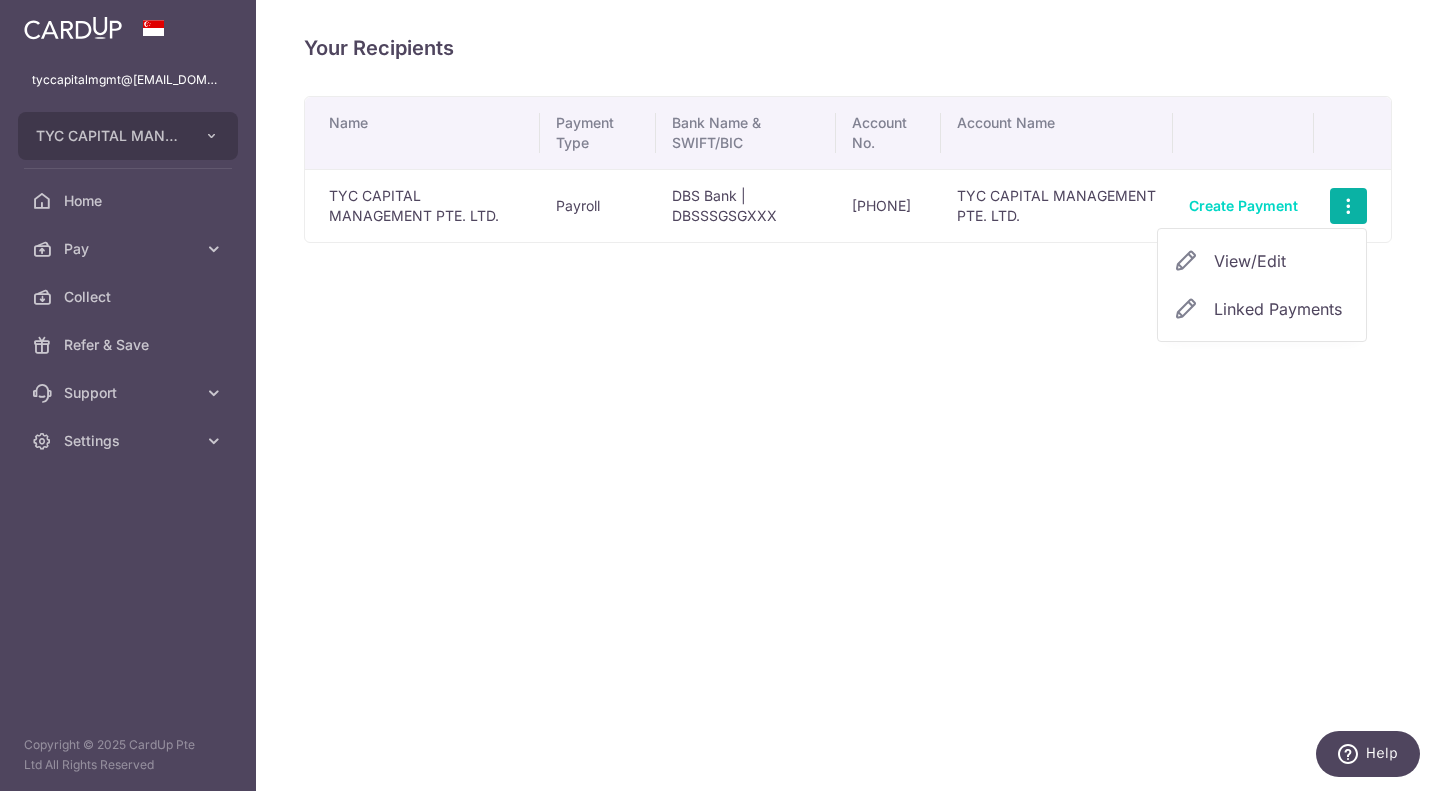 click on "Your Recipients
Name
Payment Type
Bank Name & SWIFT/BIC
Account No.
Account Name
TYC CAPITAL MANAGEMENT PTE. LTD.
Payroll
DBS Bank | DBSSSGSGXXX
885135441645
TYC CAPITAL MANAGEMENT PTE. LTD.
Create Payment
View/Edit
Linked Payments
×
Delete recipient" at bounding box center (848, 395) 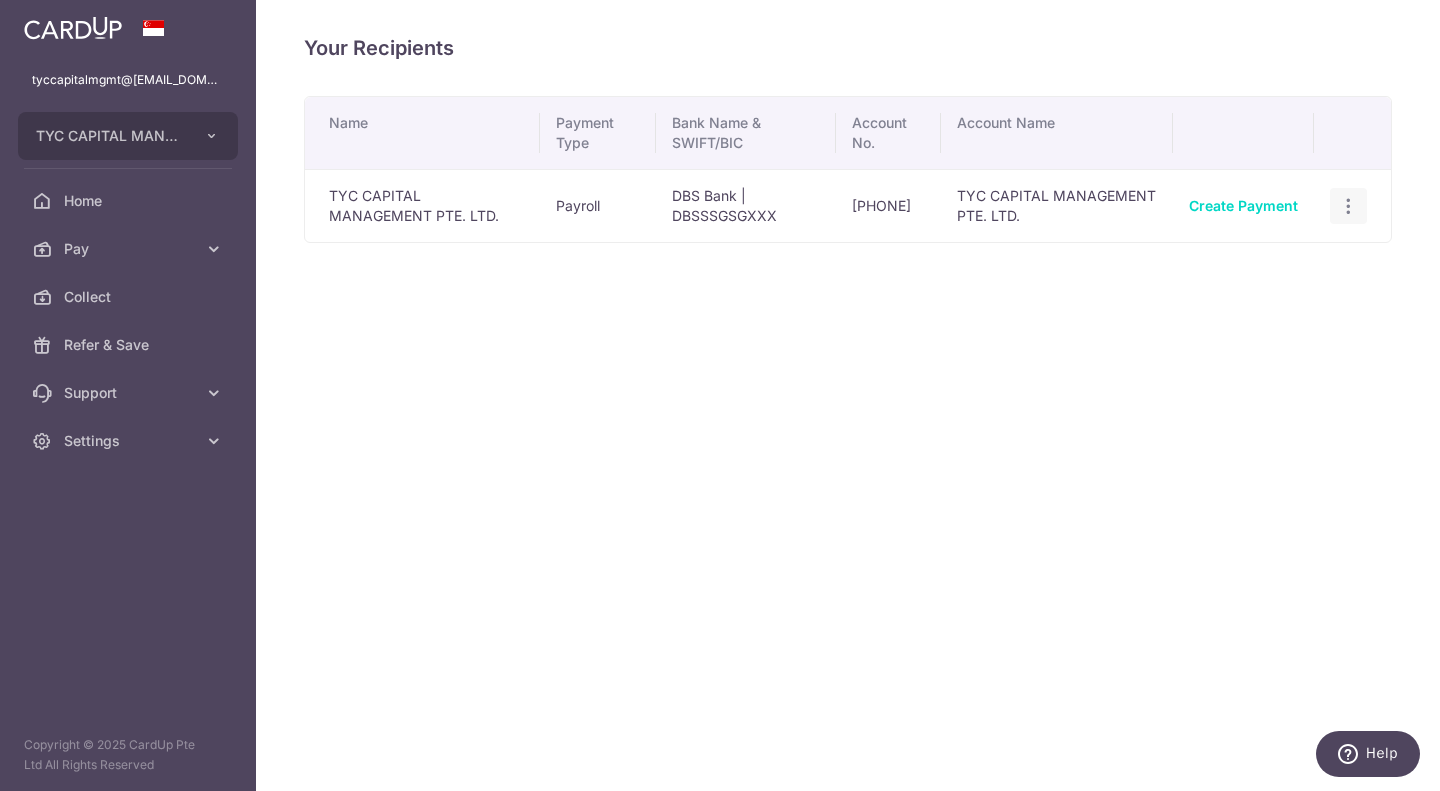 click at bounding box center (1348, 206) 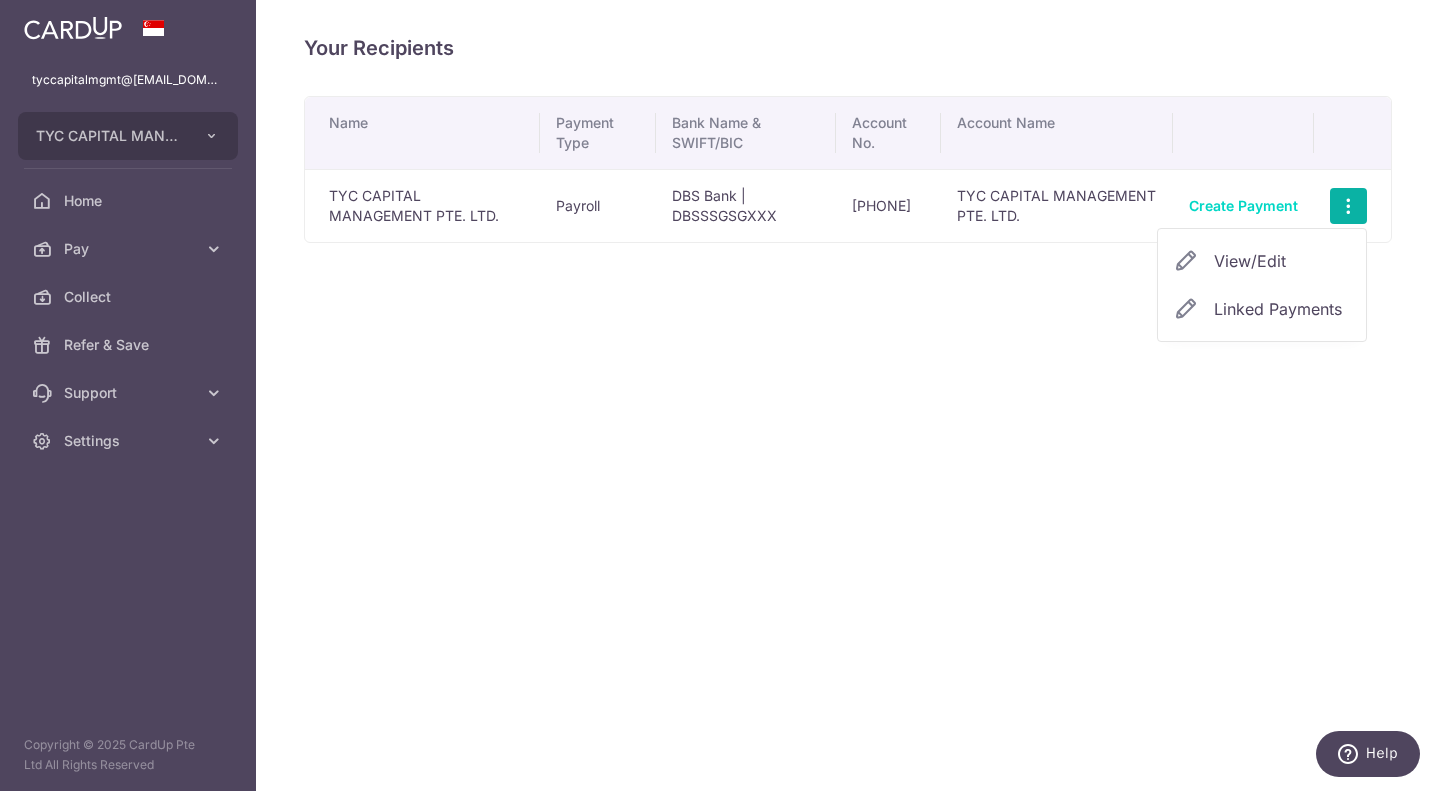 click on "View/Edit" at bounding box center [1282, 261] 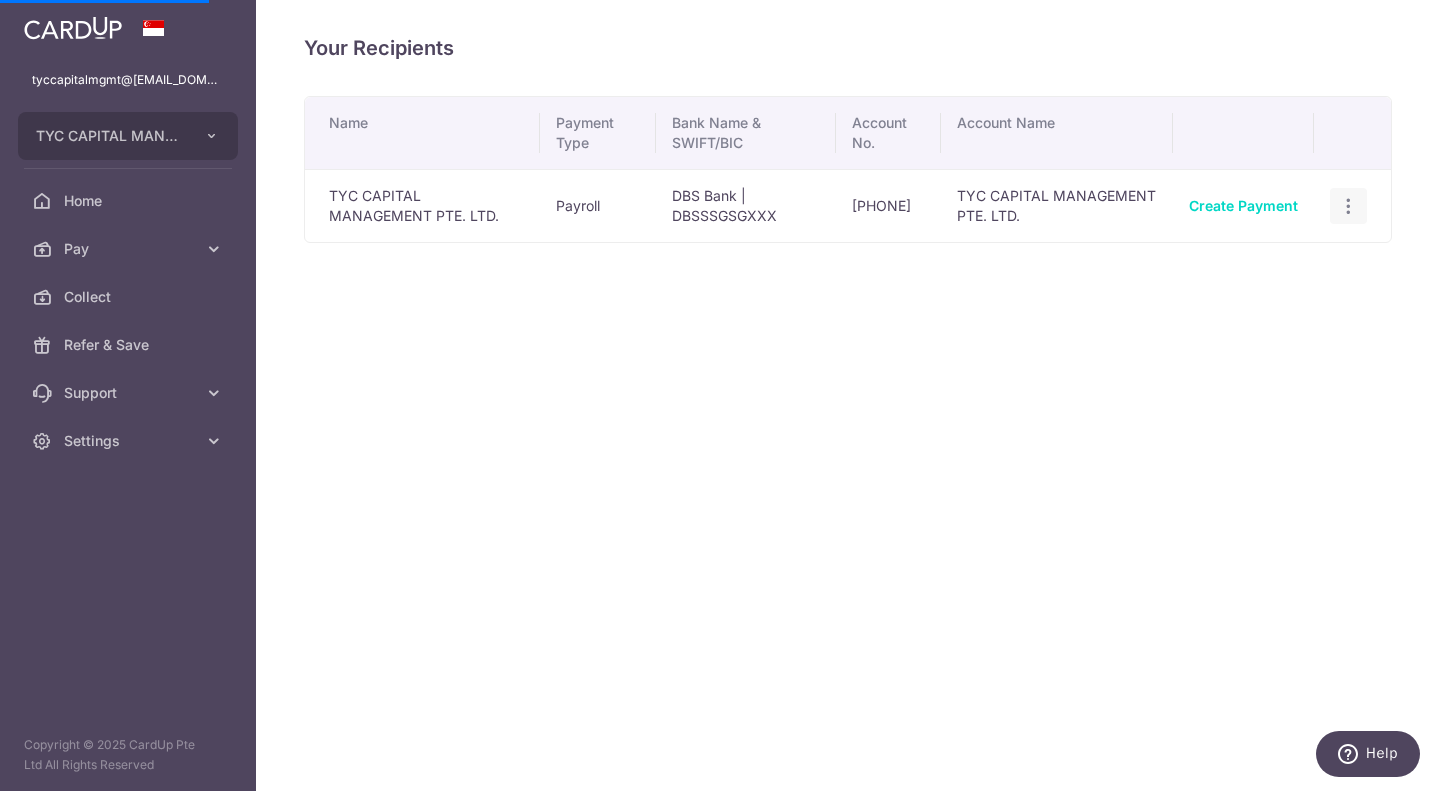 click at bounding box center (1348, 206) 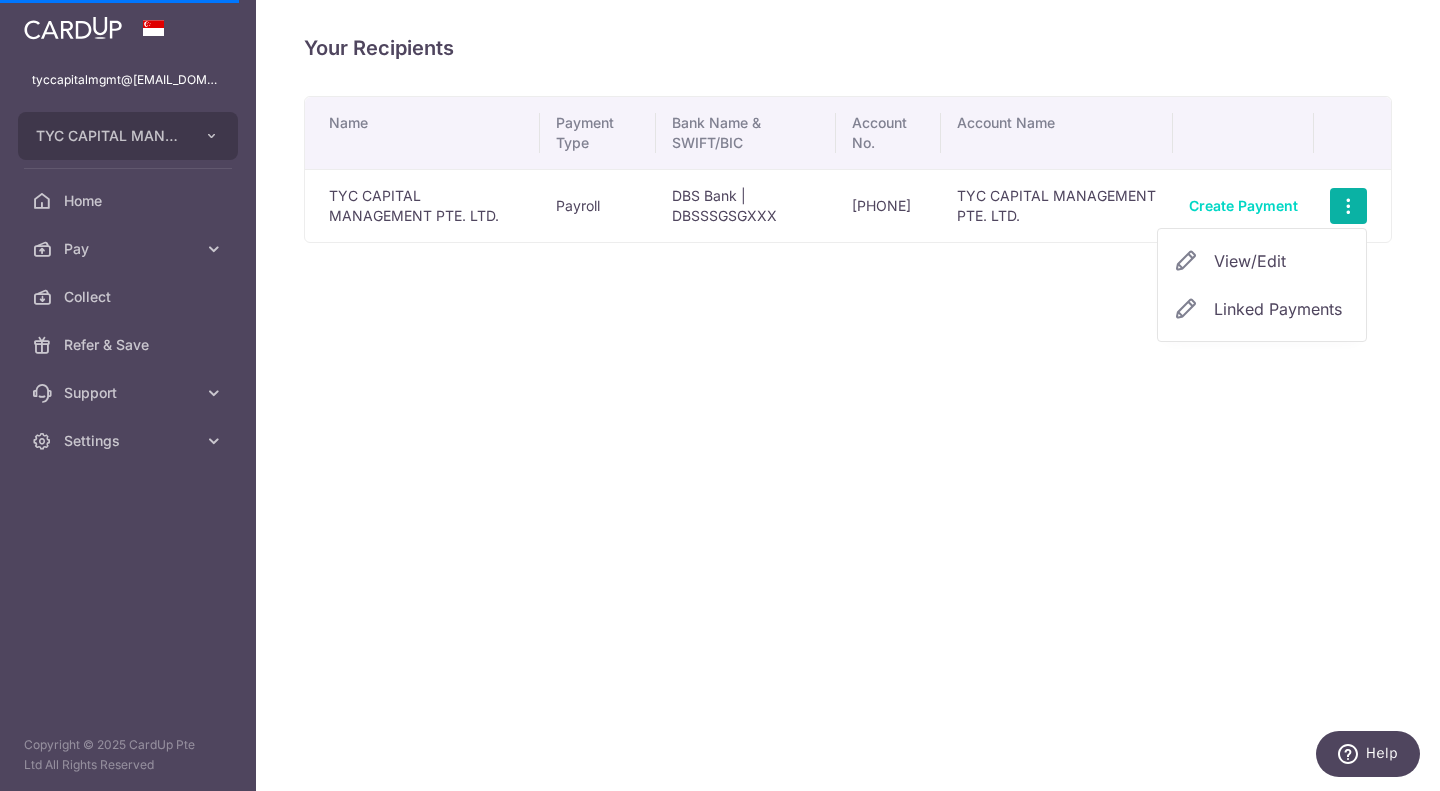 click on "View/Edit" at bounding box center (1282, 261) 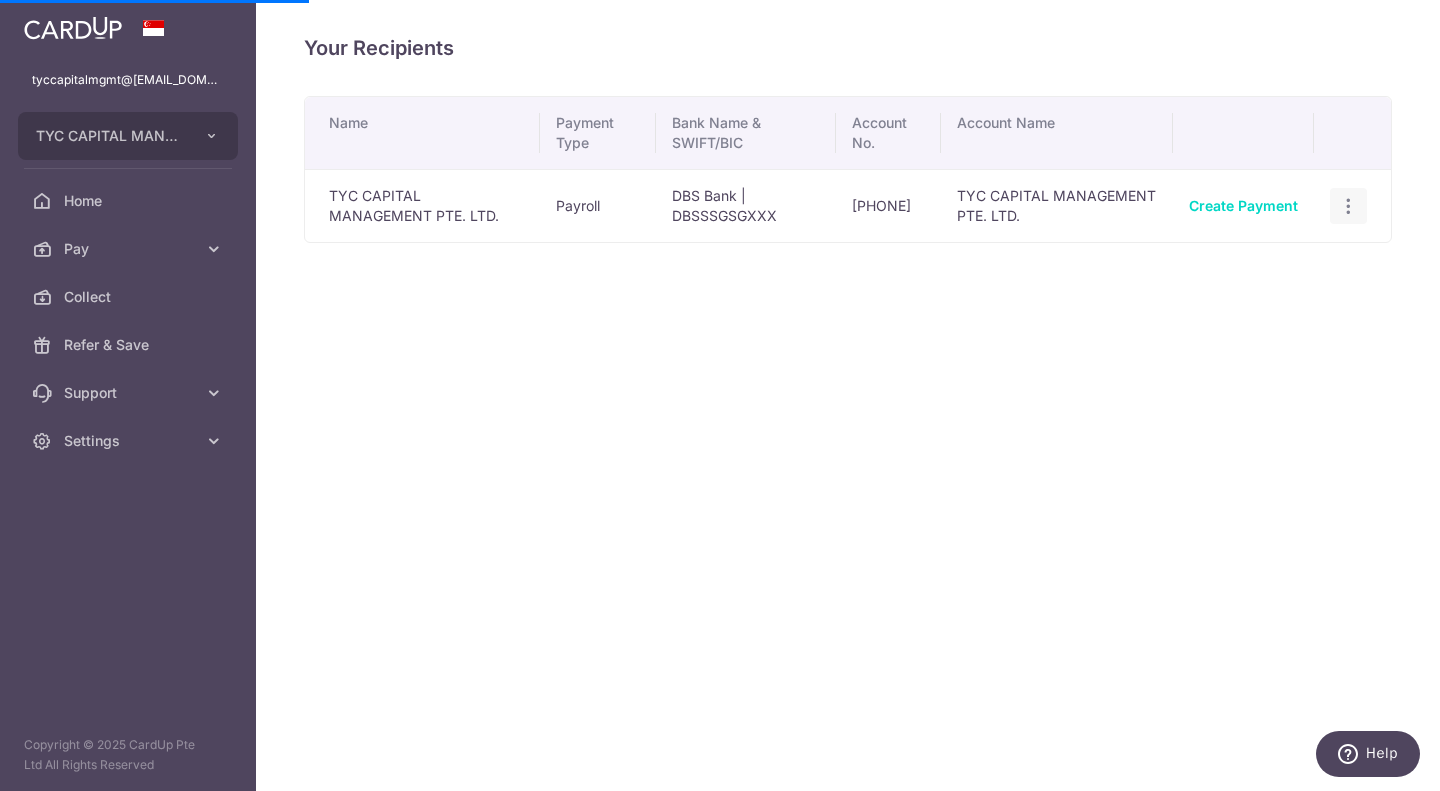 click at bounding box center [1348, 206] 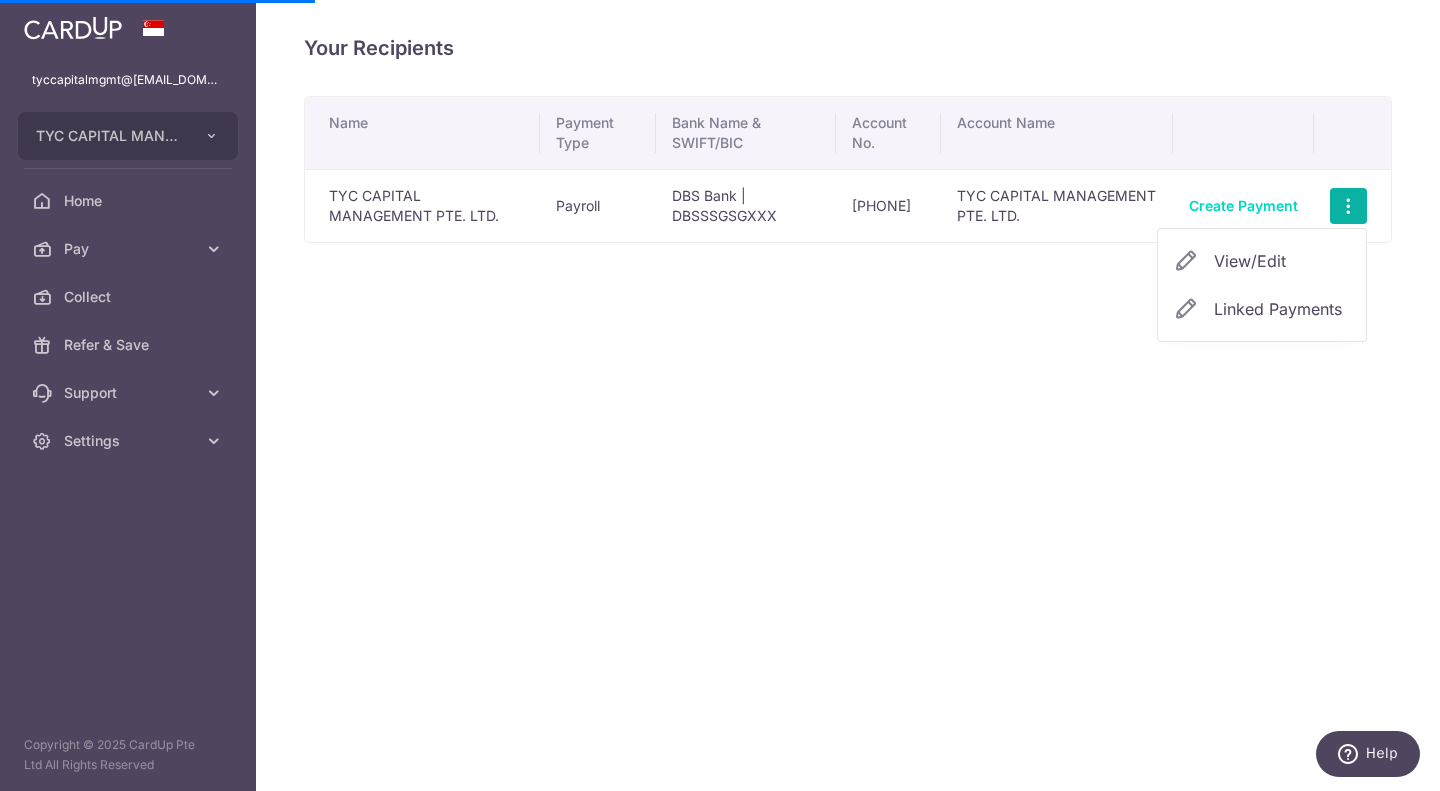 click on "View/Edit" at bounding box center [1282, 261] 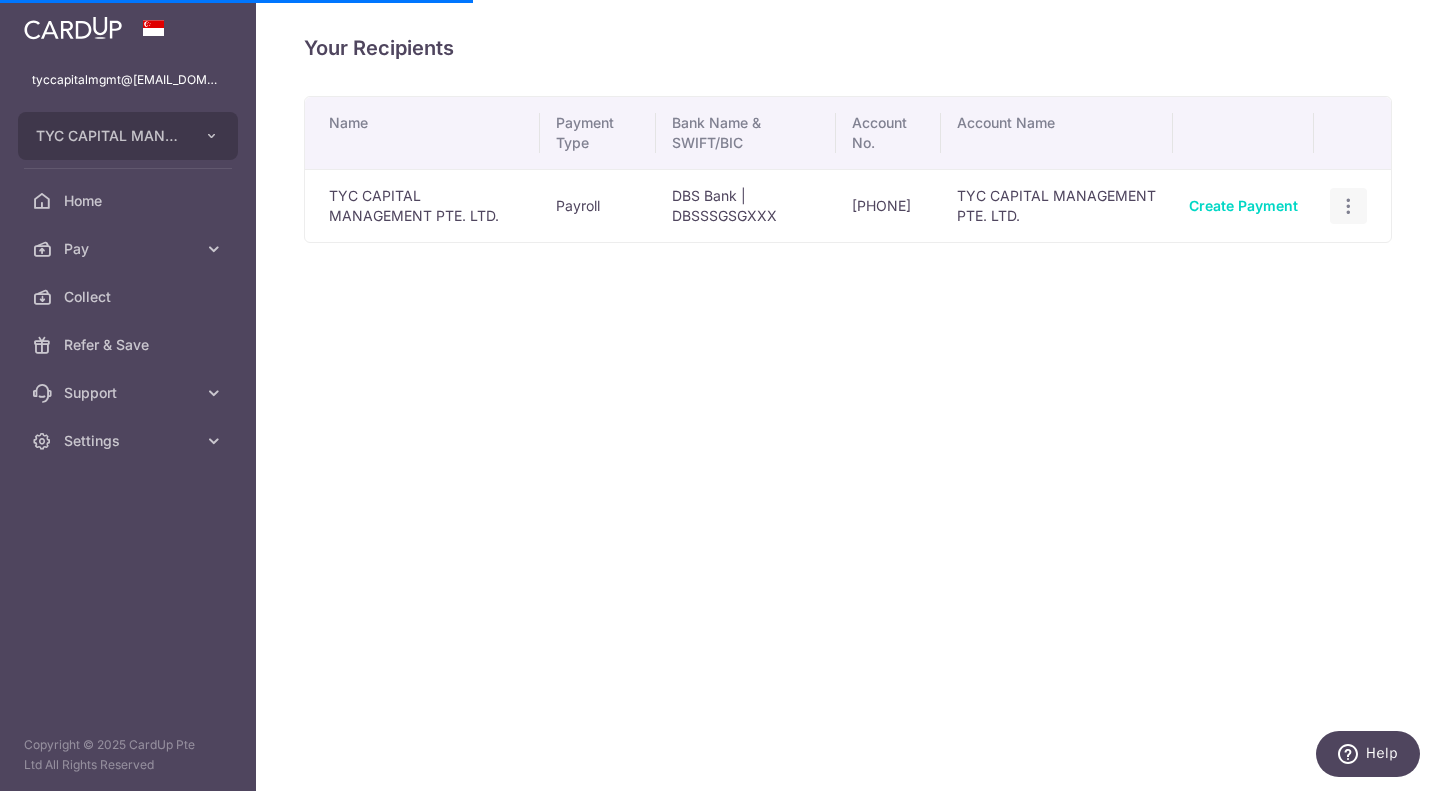 click at bounding box center (1348, 206) 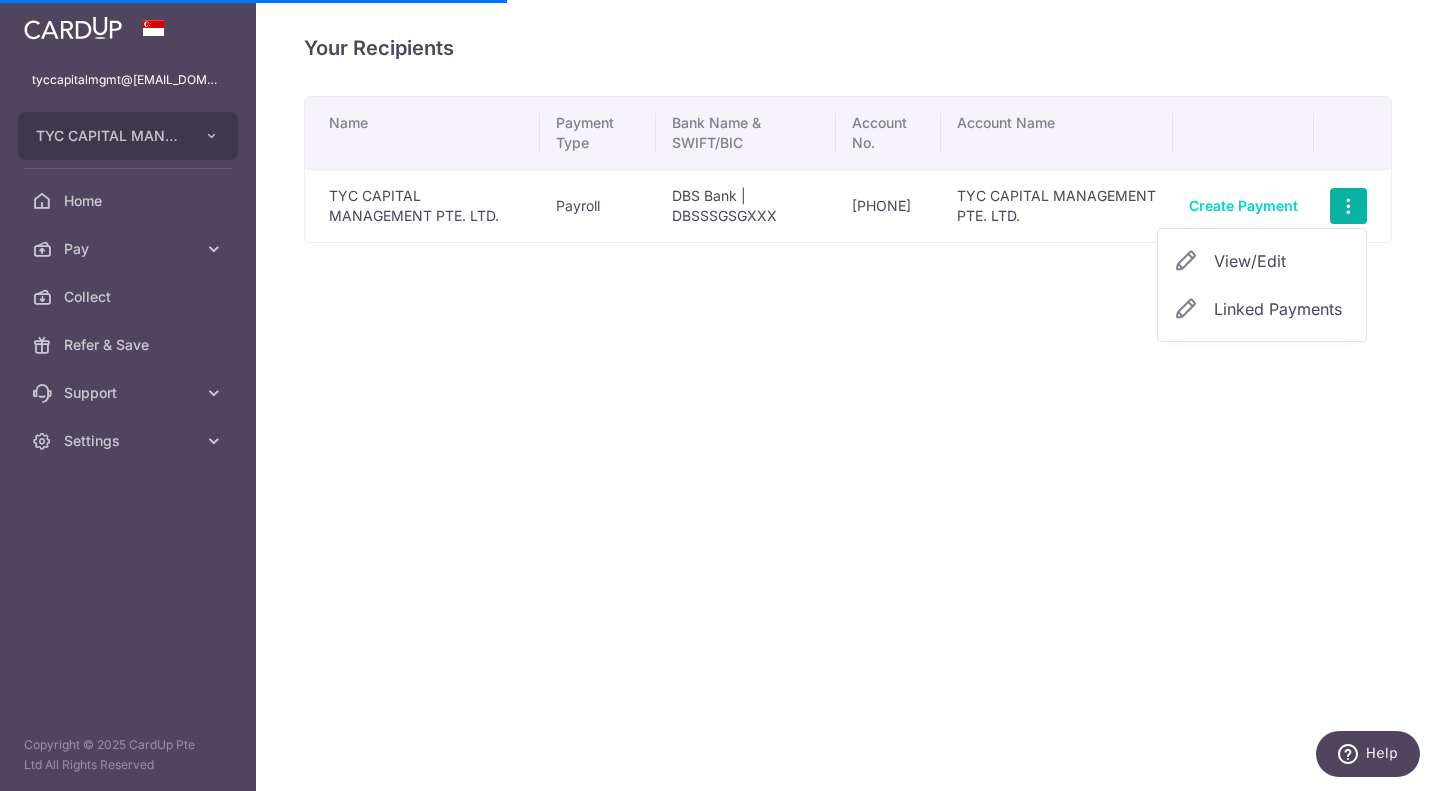 click on "View/Edit" at bounding box center (1282, 261) 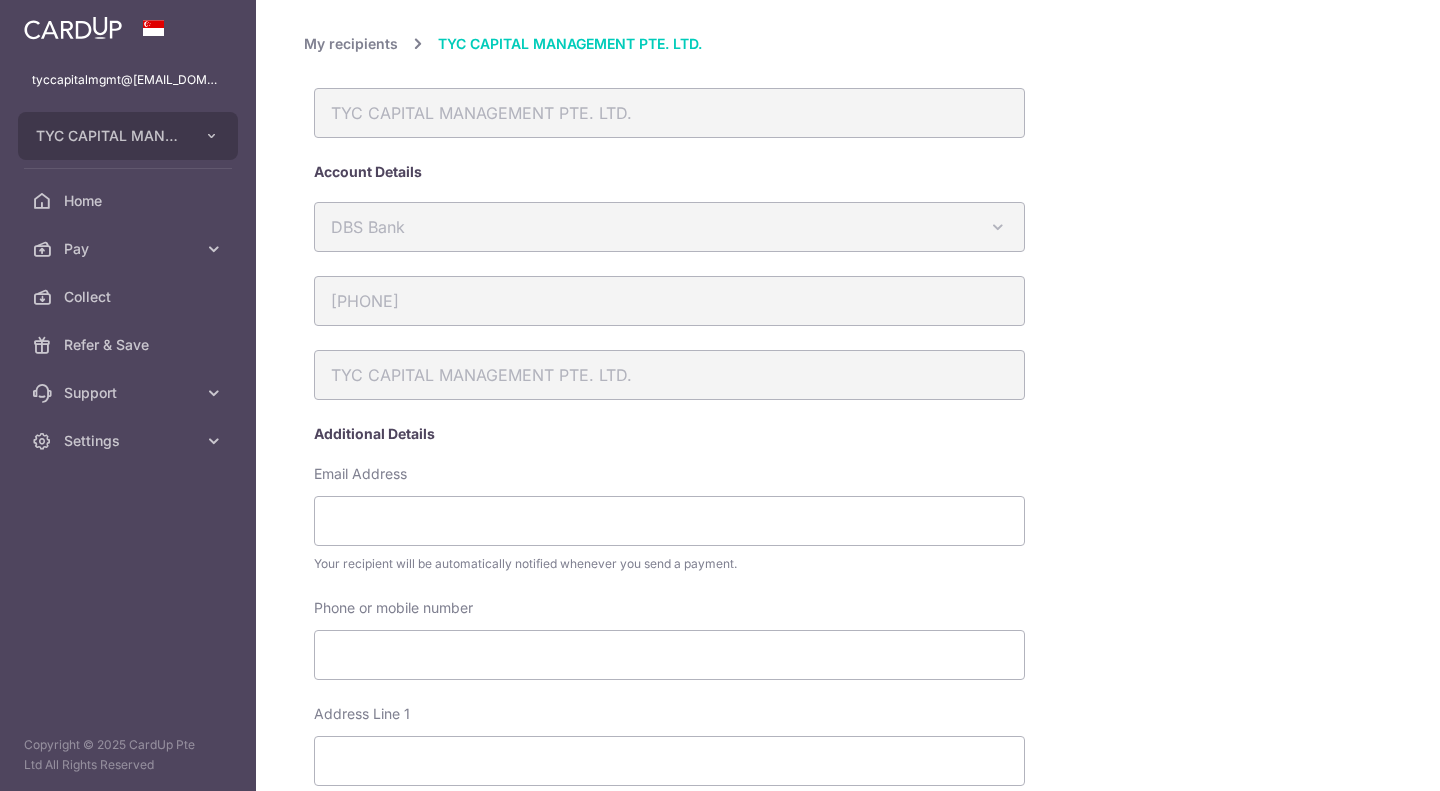 scroll, scrollTop: 0, scrollLeft: 0, axis: both 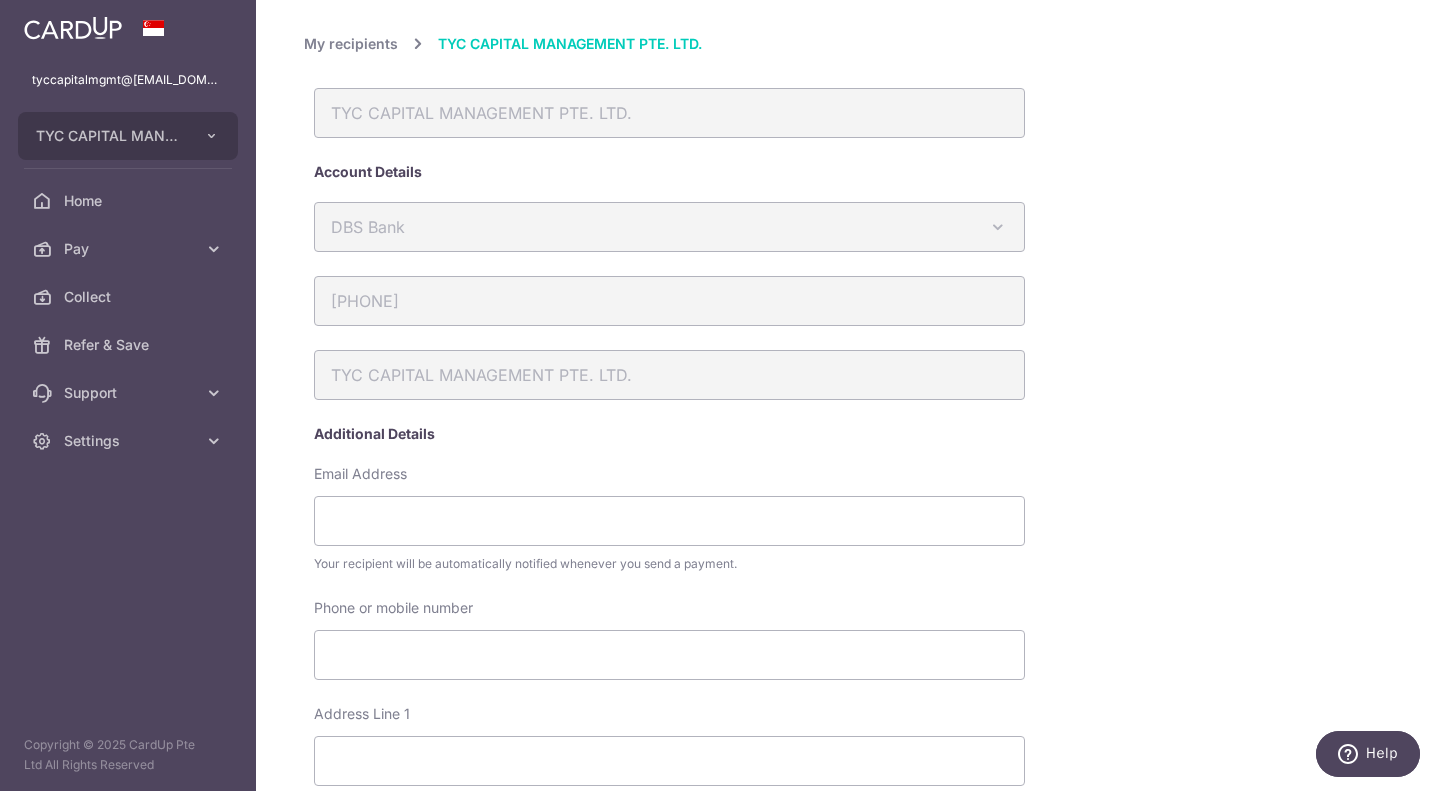 click on "Account Details" at bounding box center (743, 172) 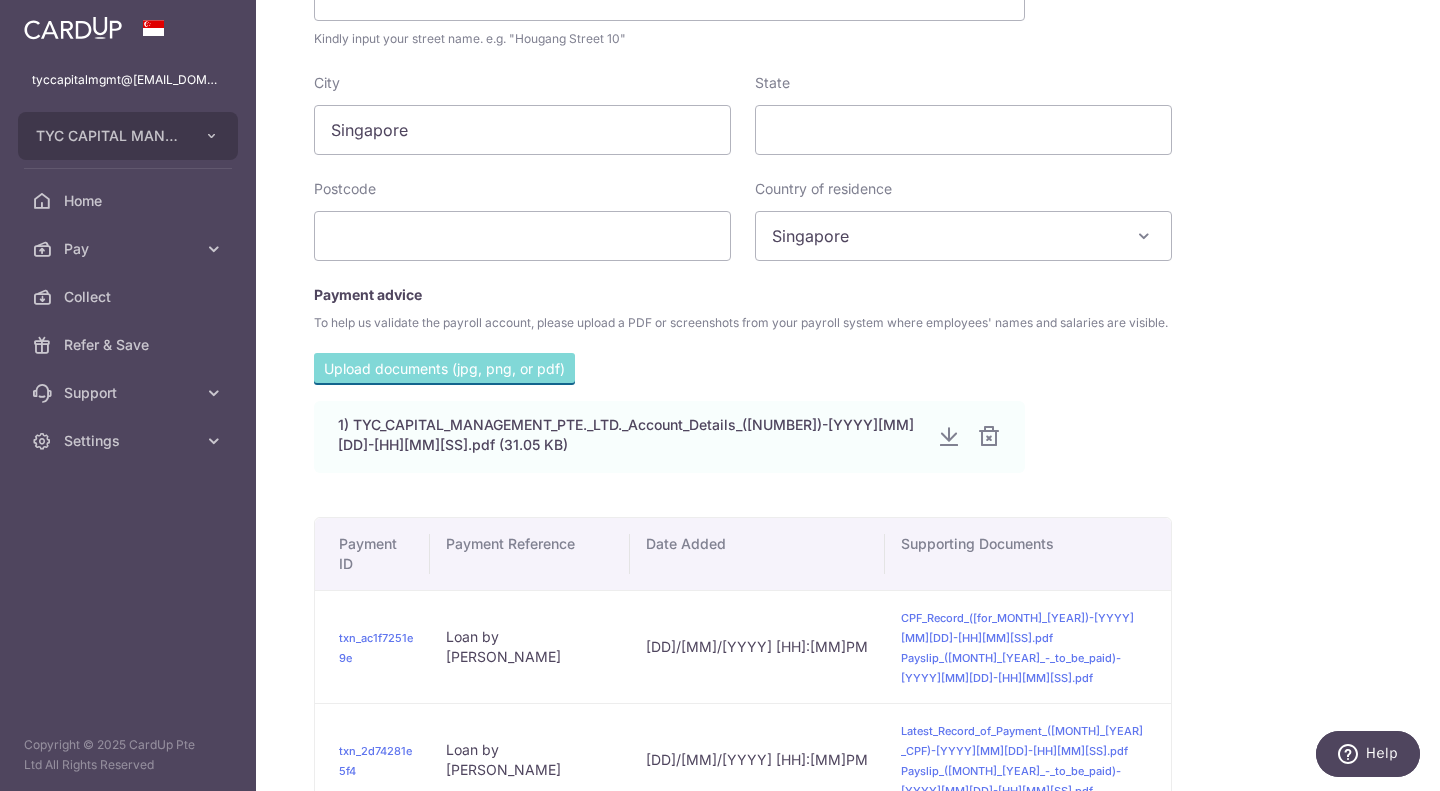 scroll, scrollTop: 900, scrollLeft: 0, axis: vertical 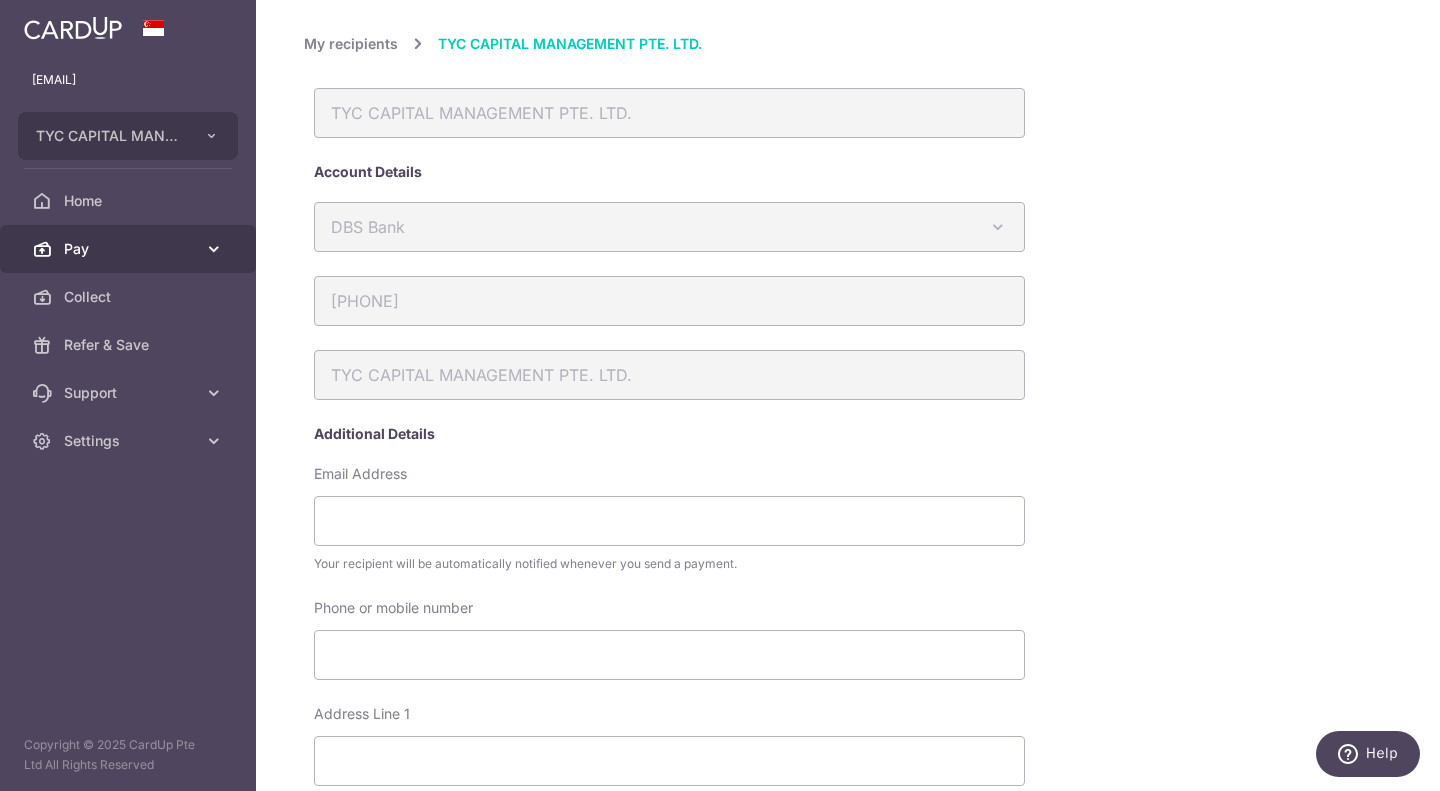 click on "Pay" at bounding box center (130, 249) 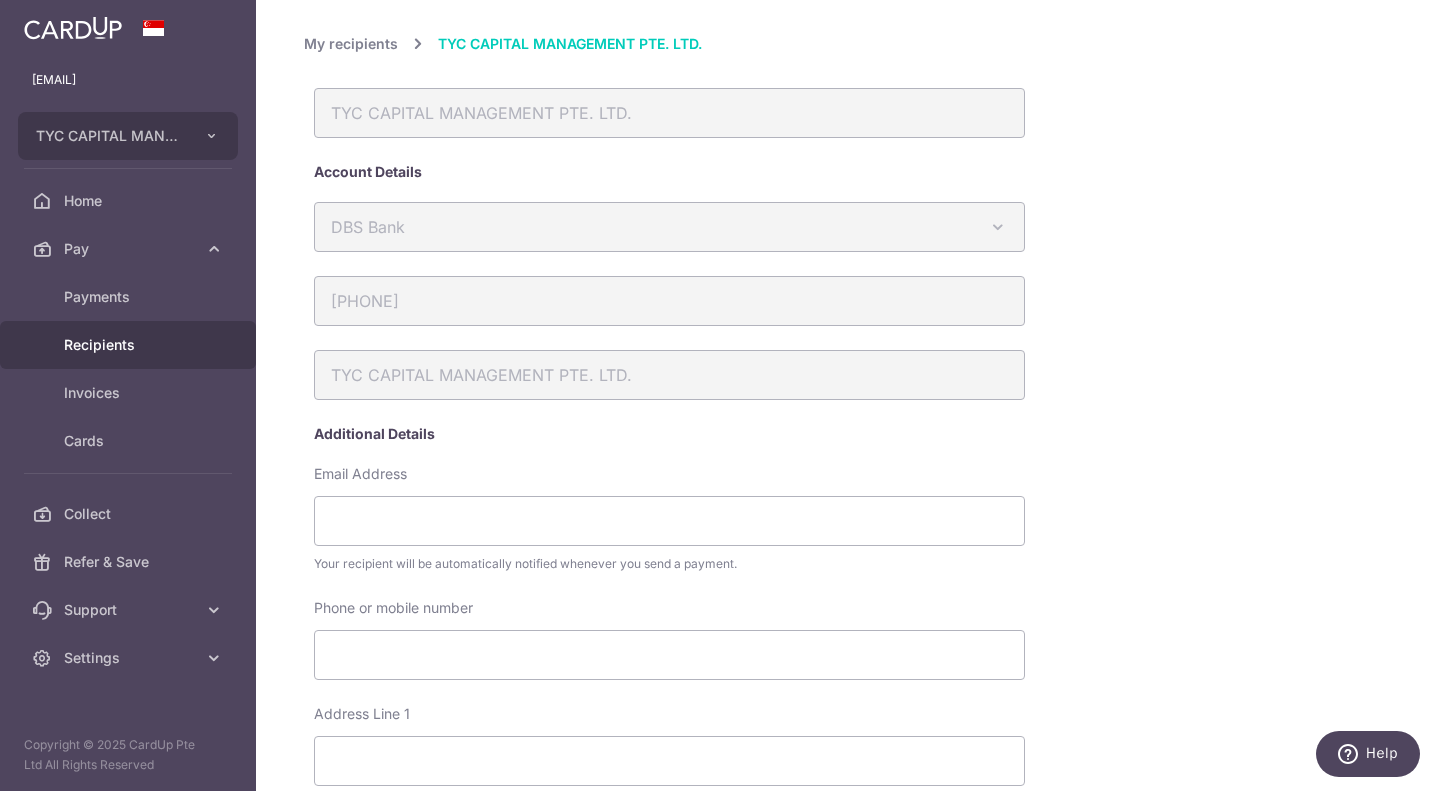 click on "[PHONE]" at bounding box center (743, 313) 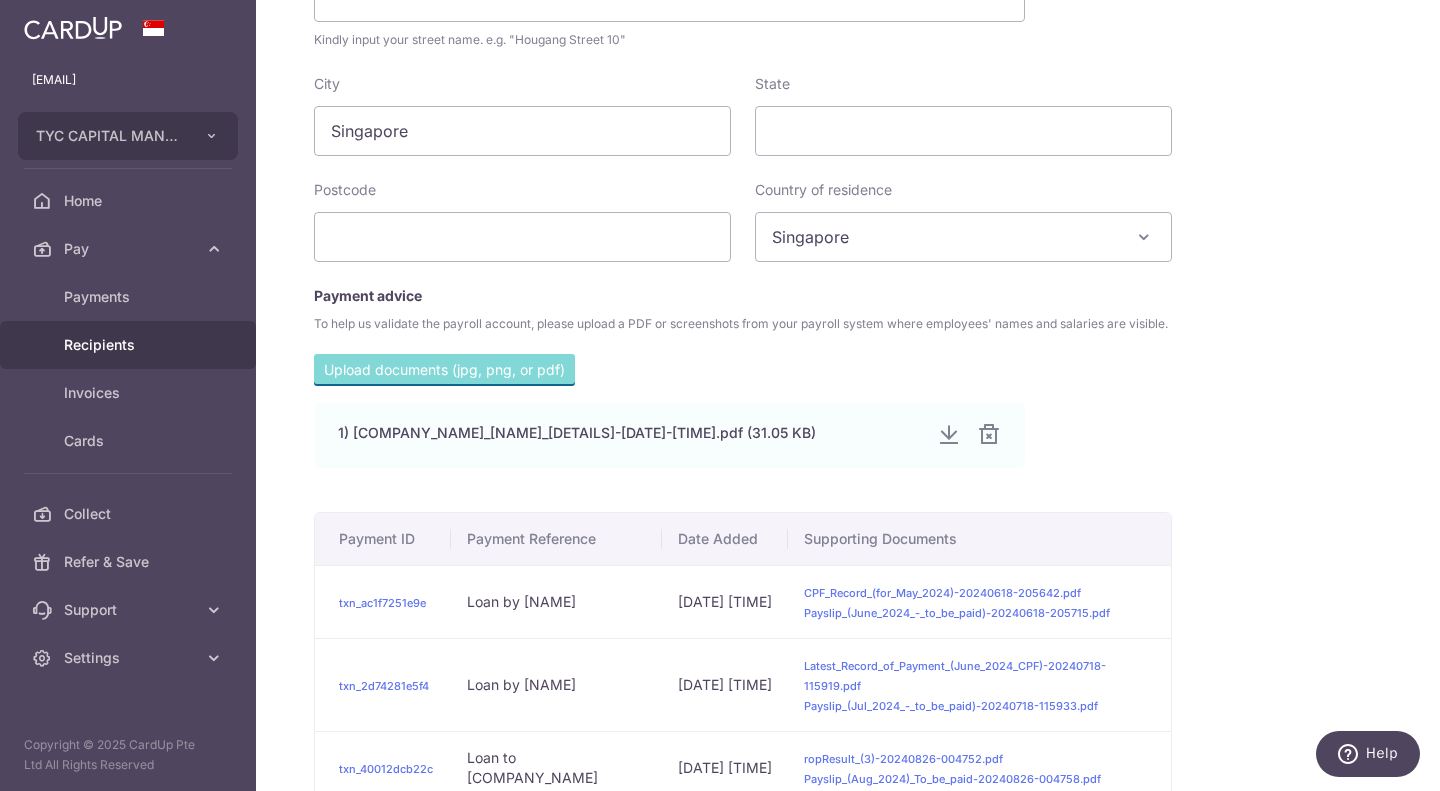 scroll, scrollTop: 900, scrollLeft: 0, axis: vertical 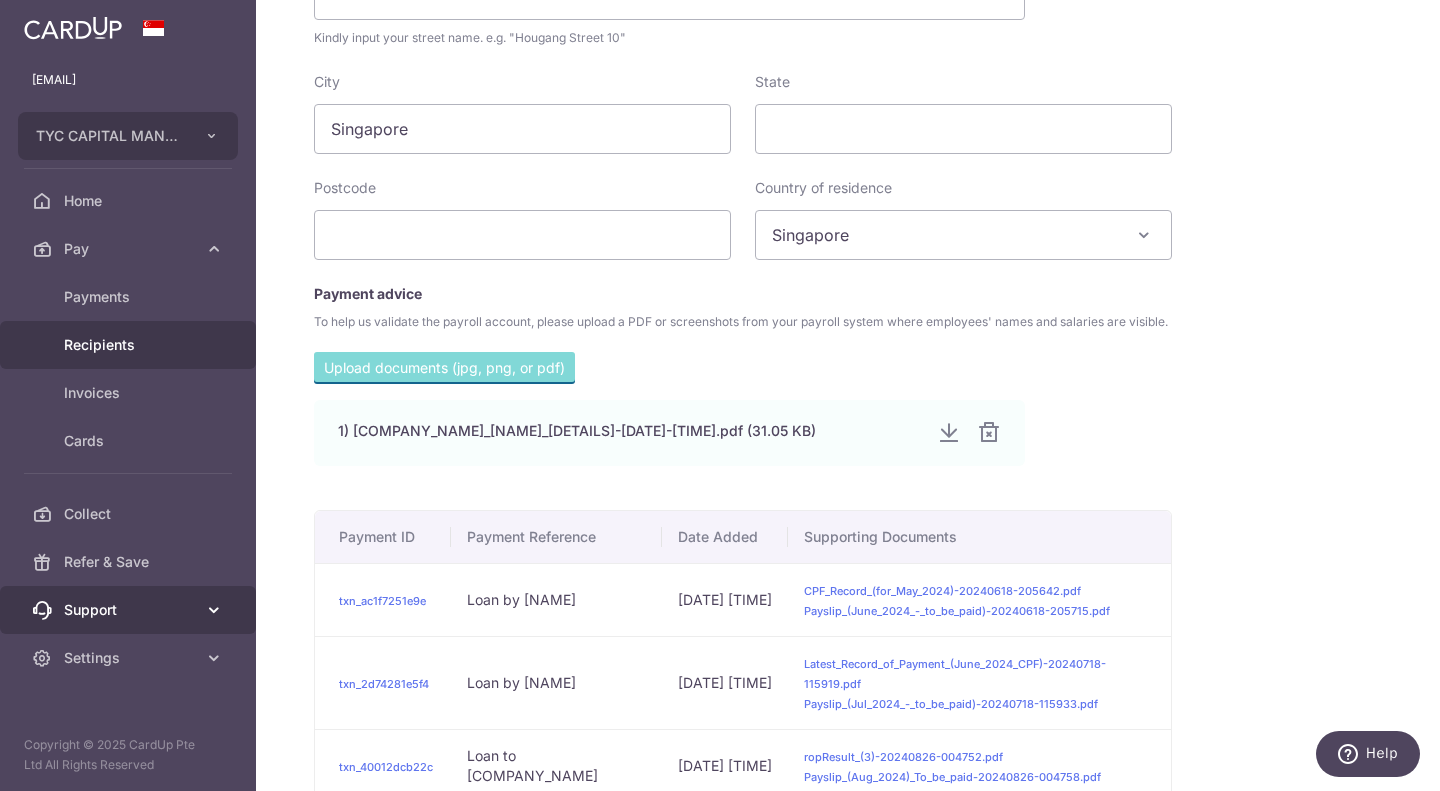 click on "Support" at bounding box center [130, 610] 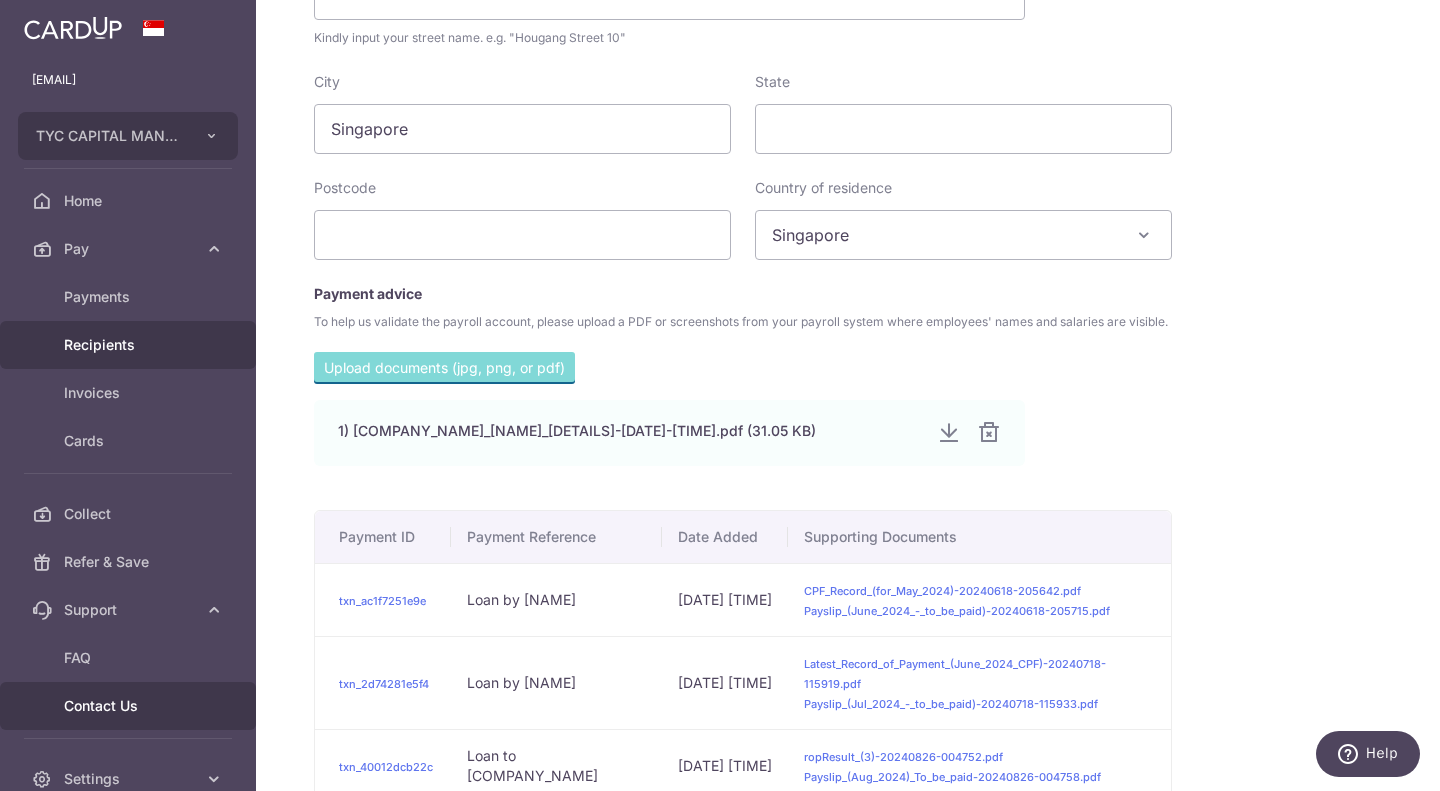 click on "Contact Us" at bounding box center (128, 706) 